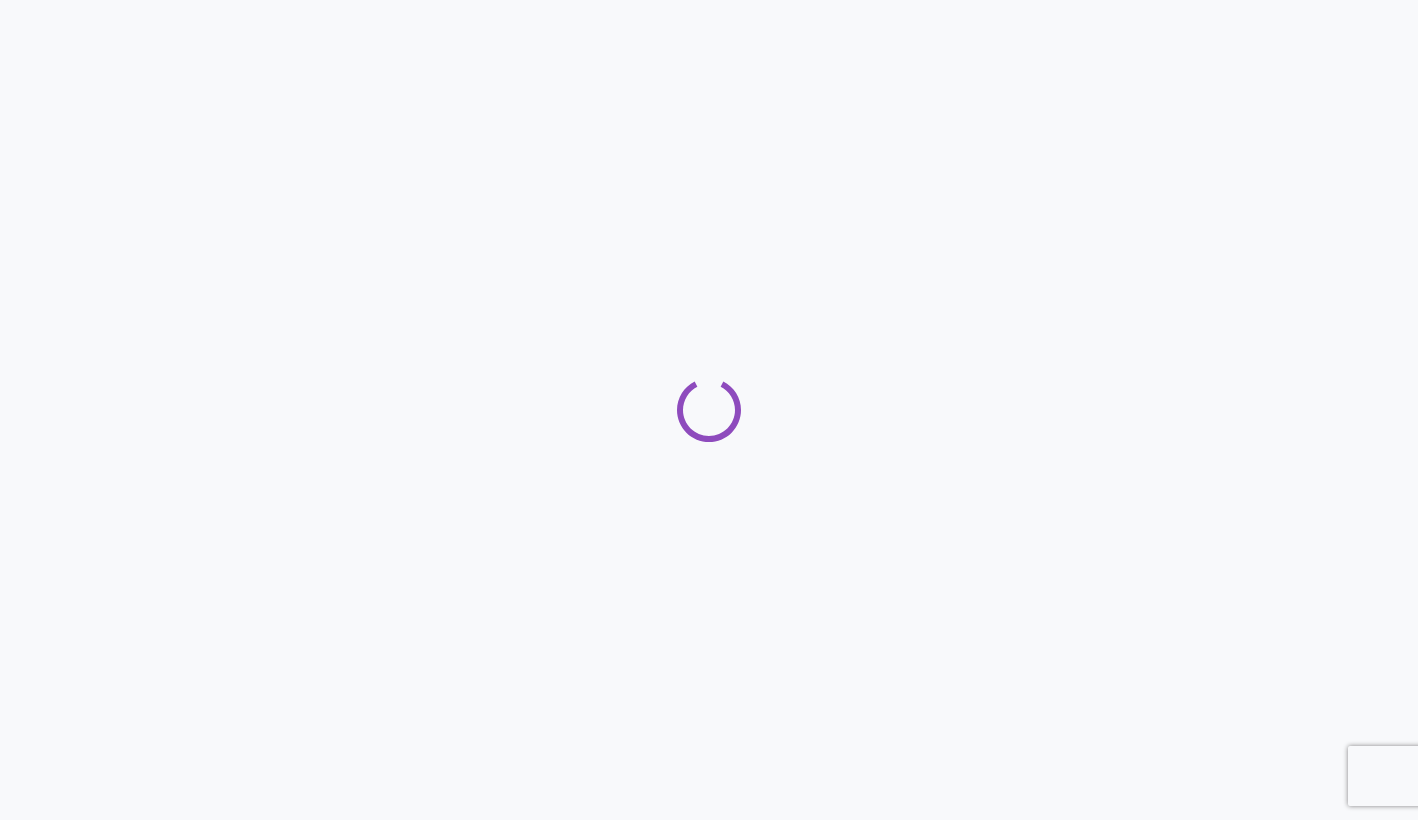 scroll, scrollTop: 0, scrollLeft: 0, axis: both 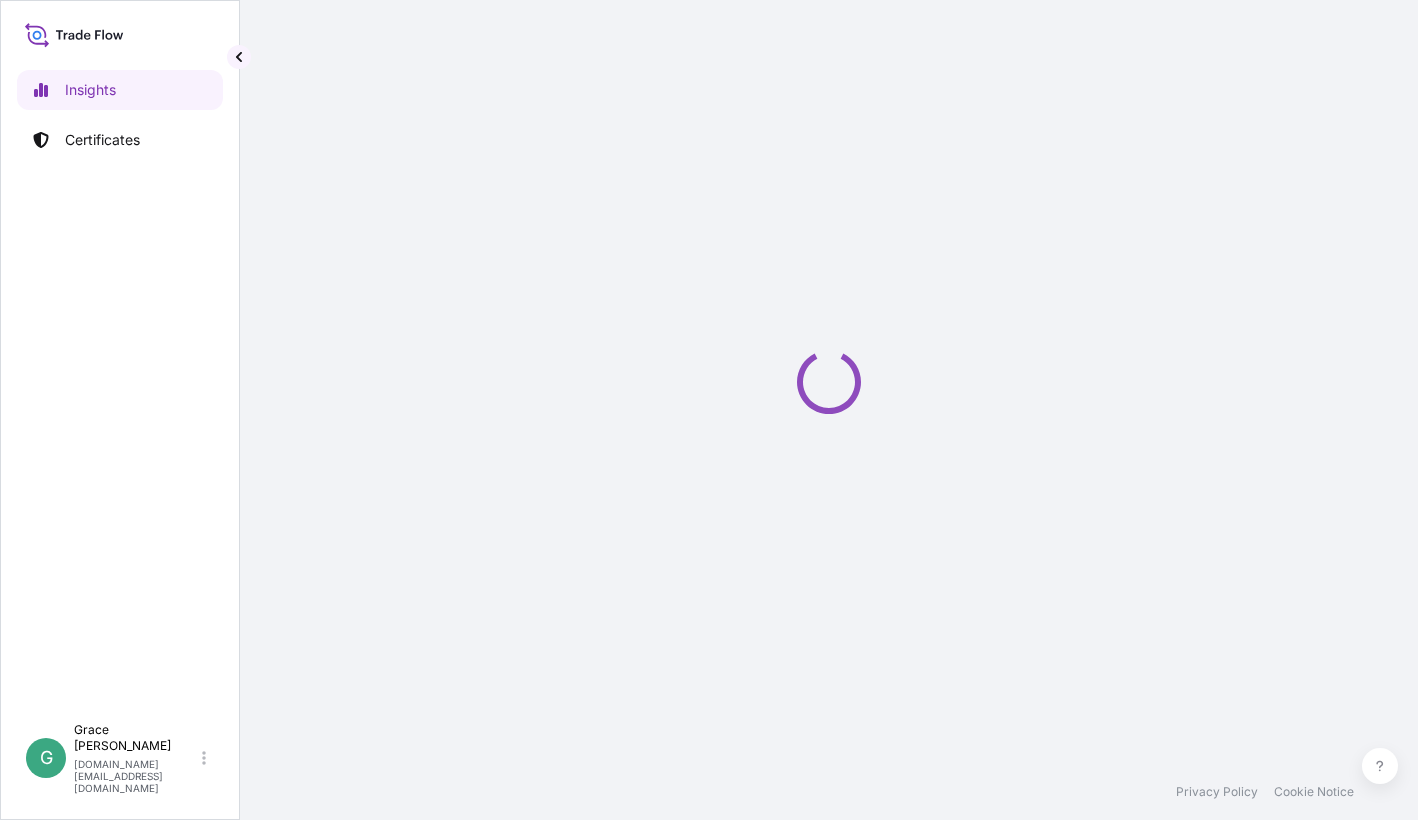 select on "2025" 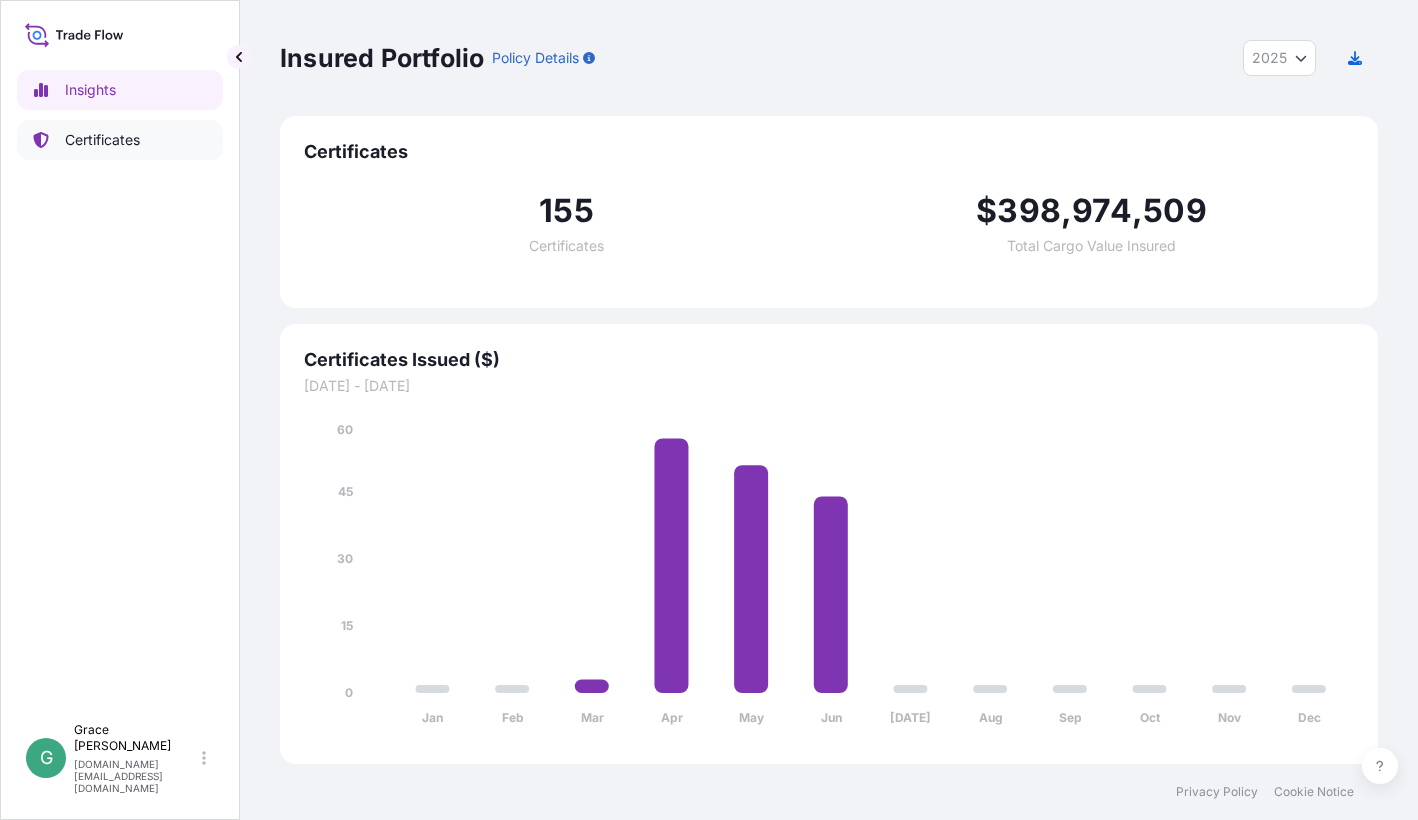 click on "Certificates" at bounding box center [102, 140] 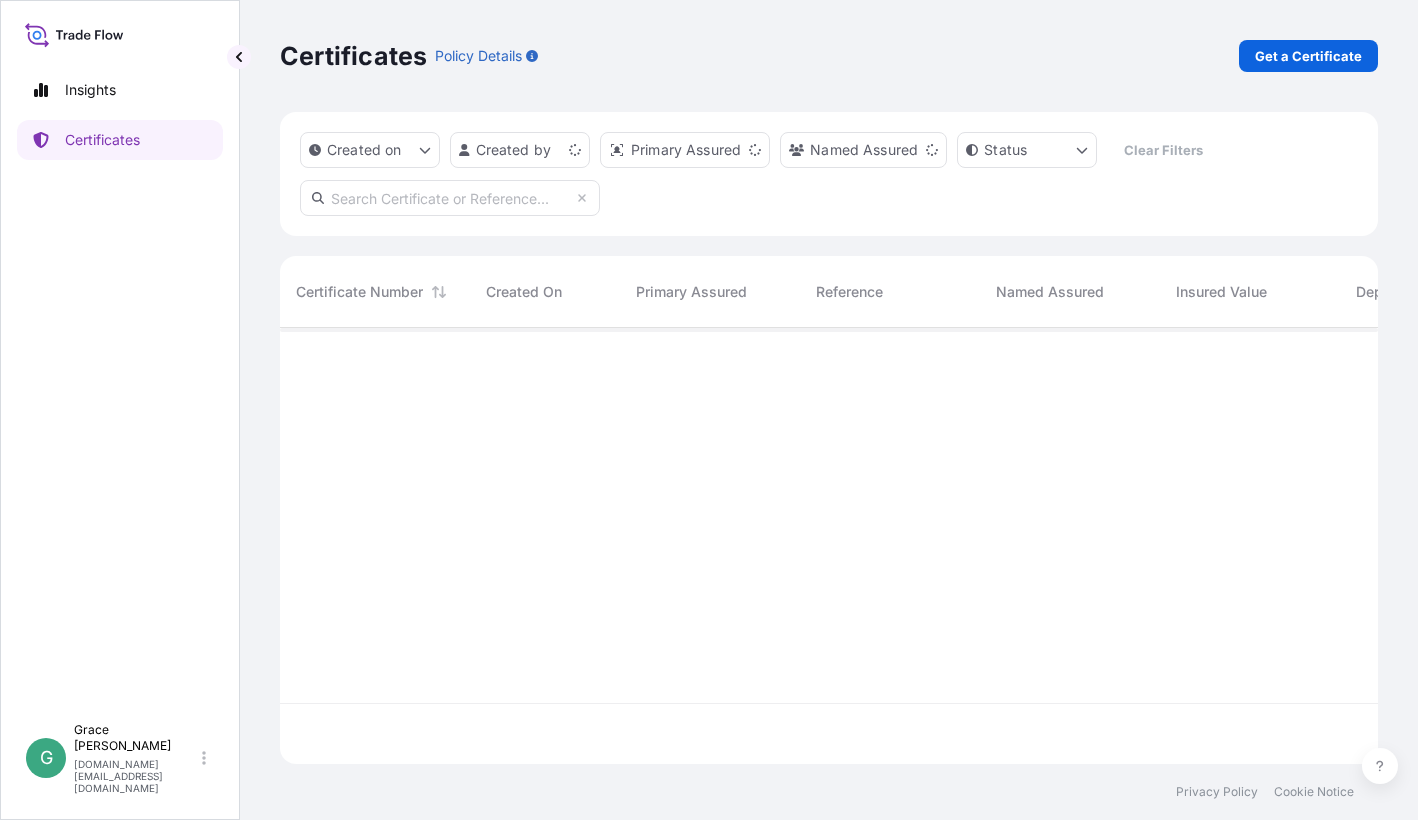 scroll, scrollTop: 16, scrollLeft: 16, axis: both 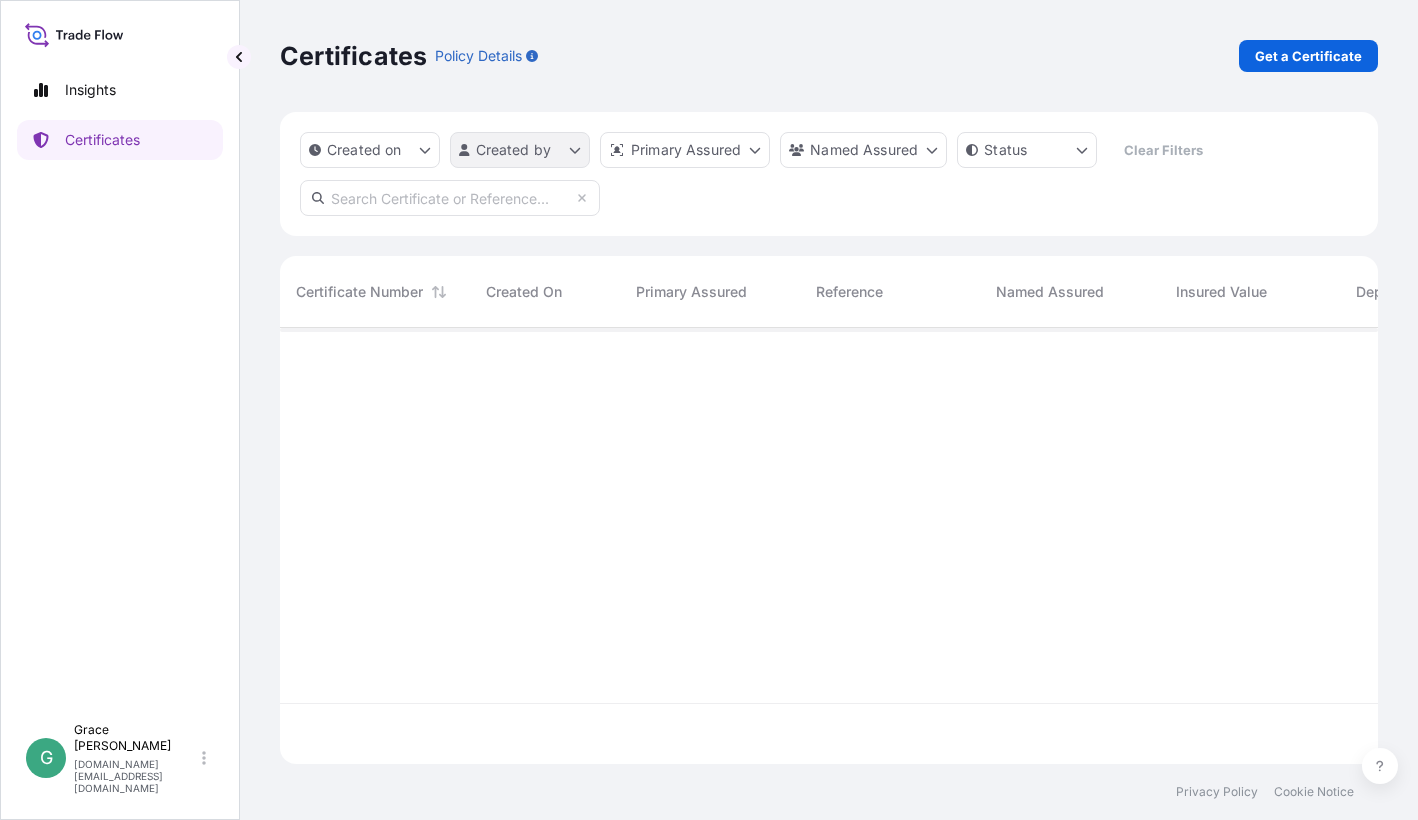 click on "Insights Certificates G [PERSON_NAME] [PERSON_NAME][DOMAIN_NAME][EMAIL_ADDRESS][PERSON_NAME][DOMAIN_NAME] Certificates Policy Details Get a Certificate Created on Created by Primary Assured Named Assured Status Clear Filters Certificate Number Created On Primary Assured Reference Named Assured Insured Value Departure Arrival Status Privacy Policy Cookie Notice
0" at bounding box center [709, 410] 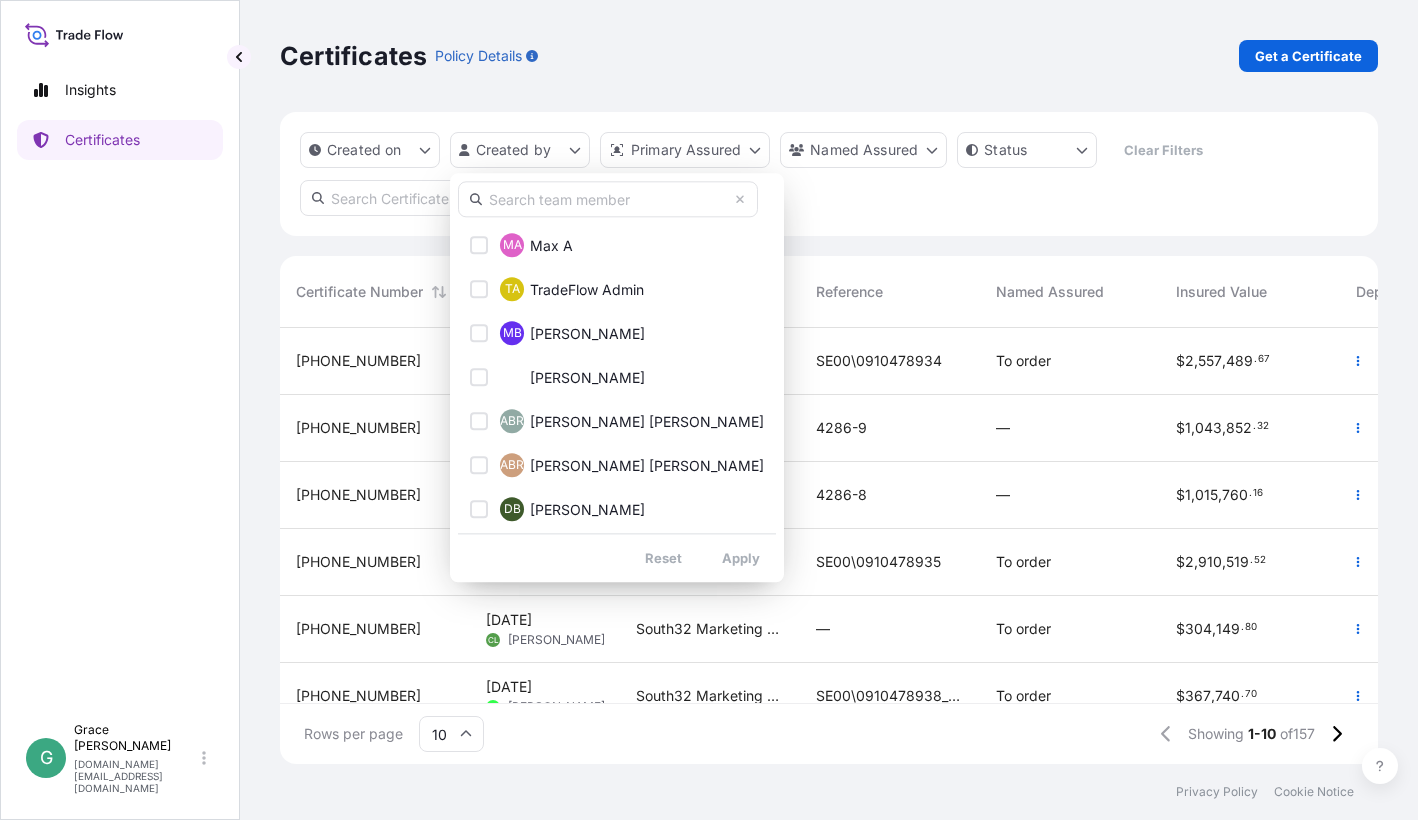 click at bounding box center (608, 199) 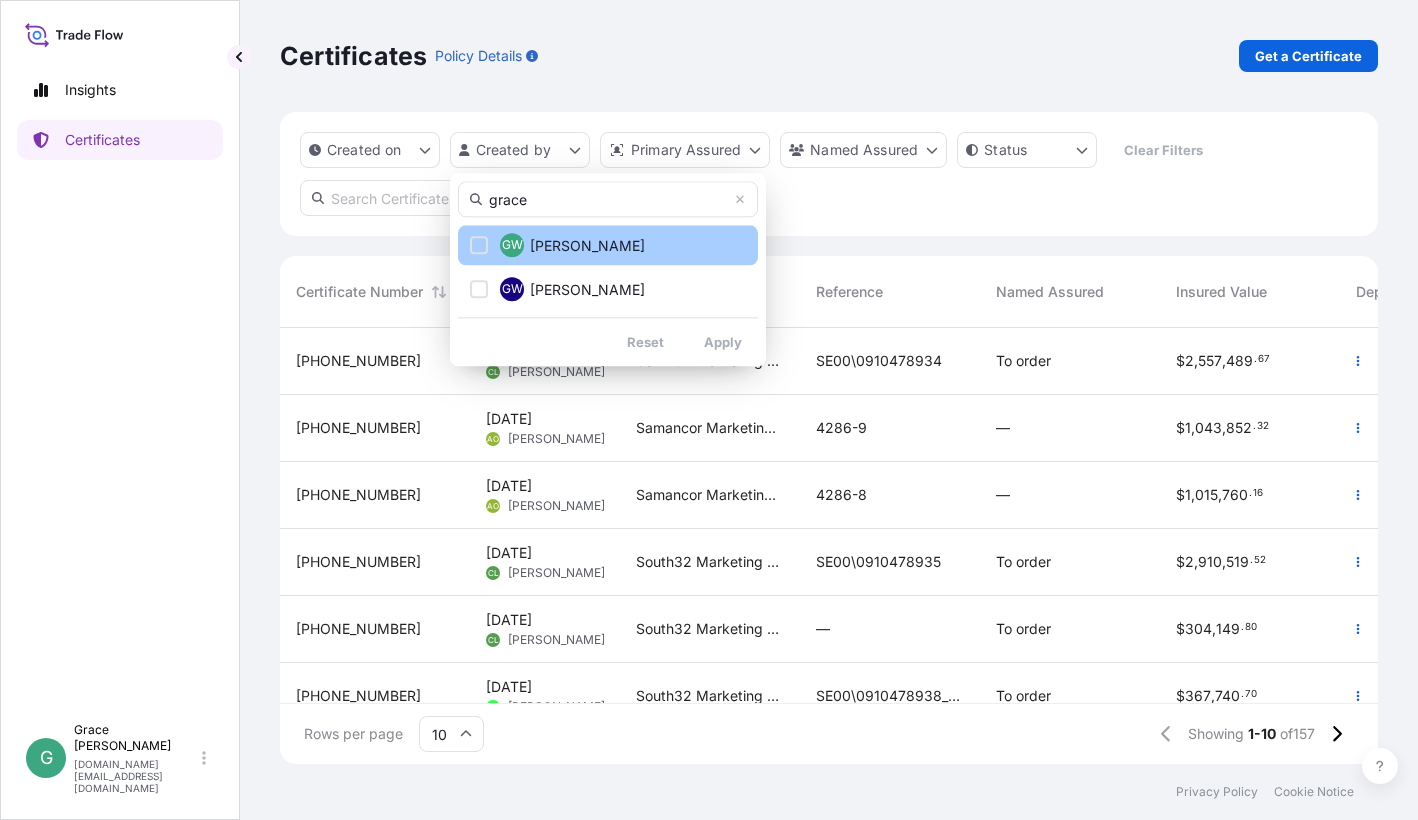 type on "grace" 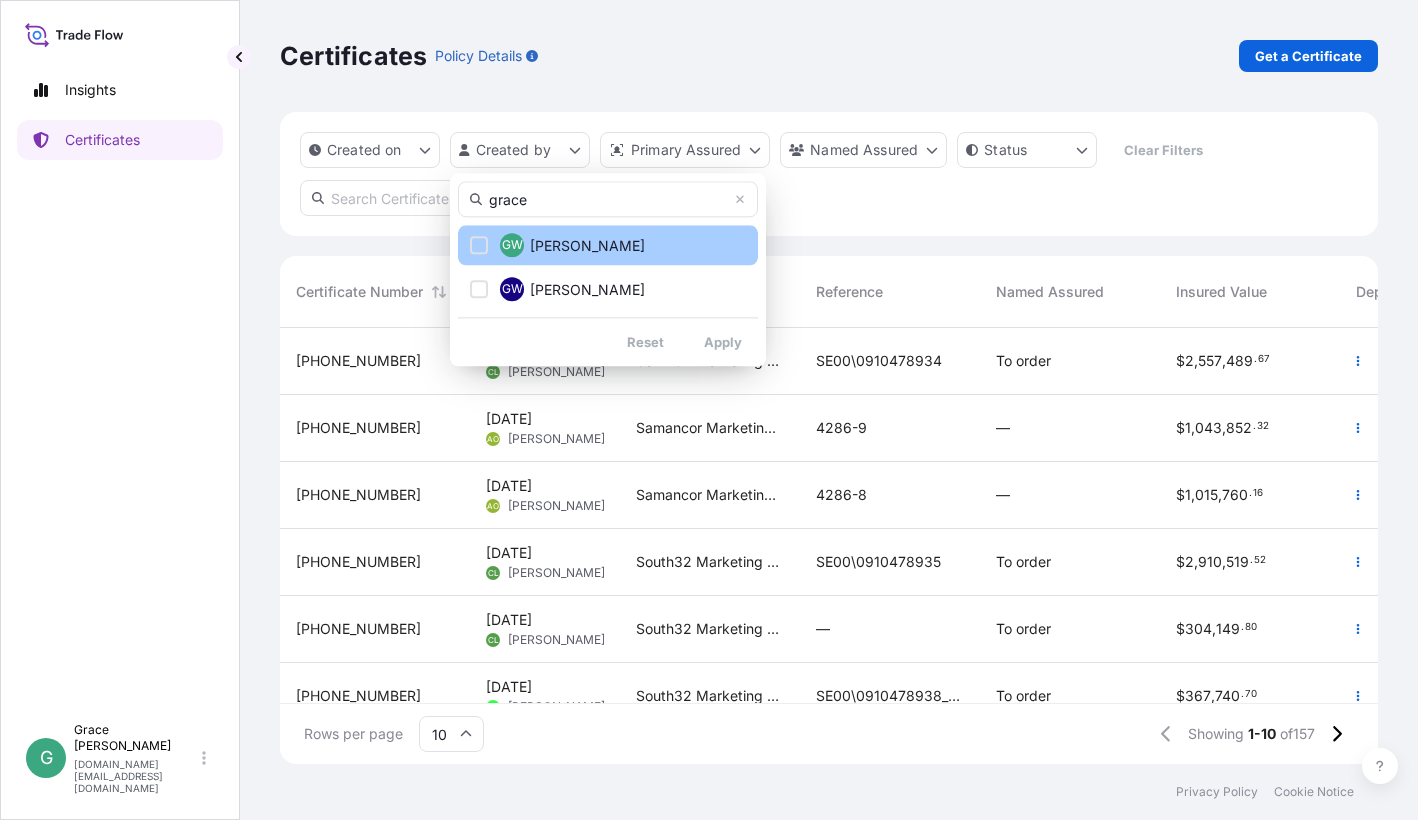click at bounding box center [479, 245] 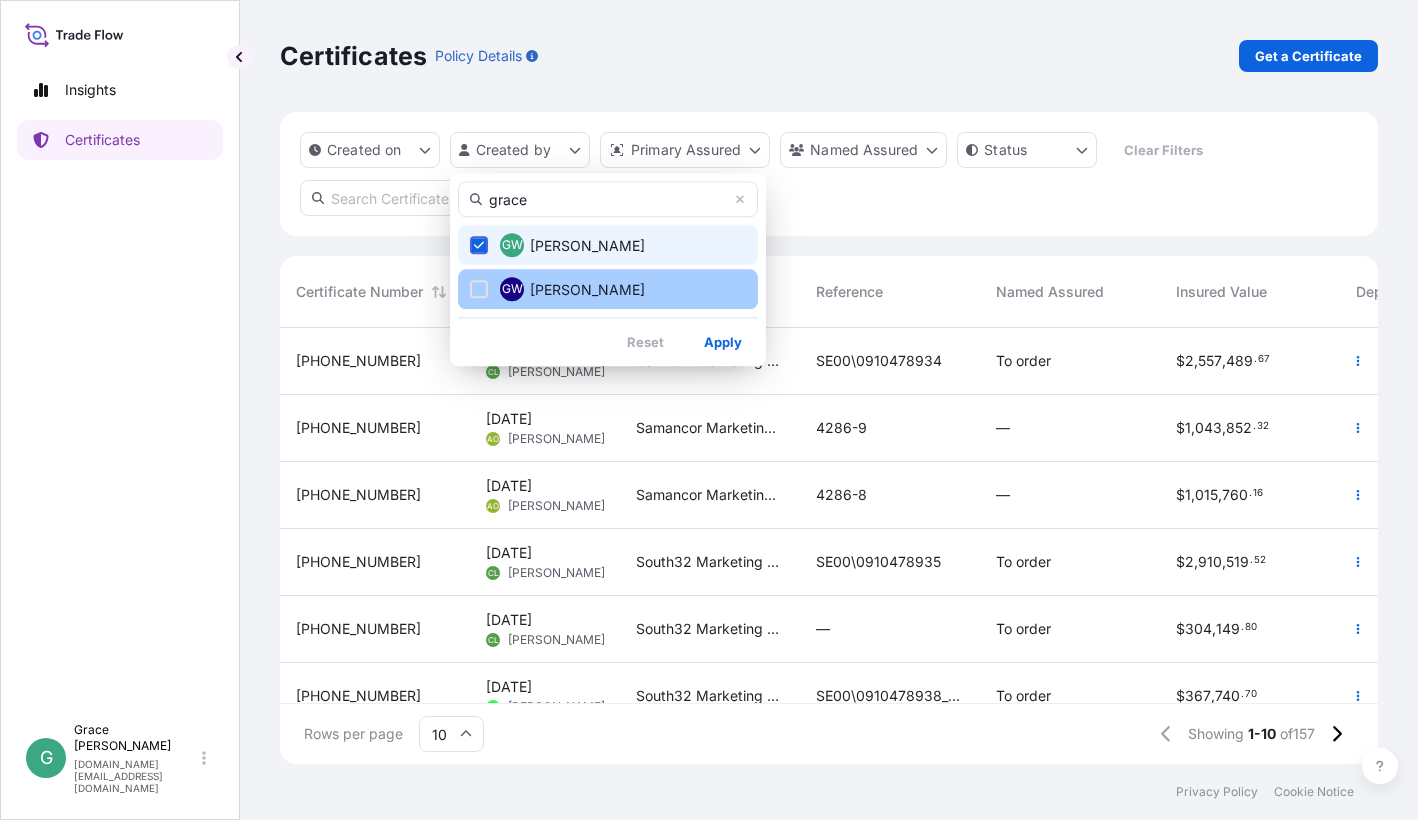 click at bounding box center [479, 289] 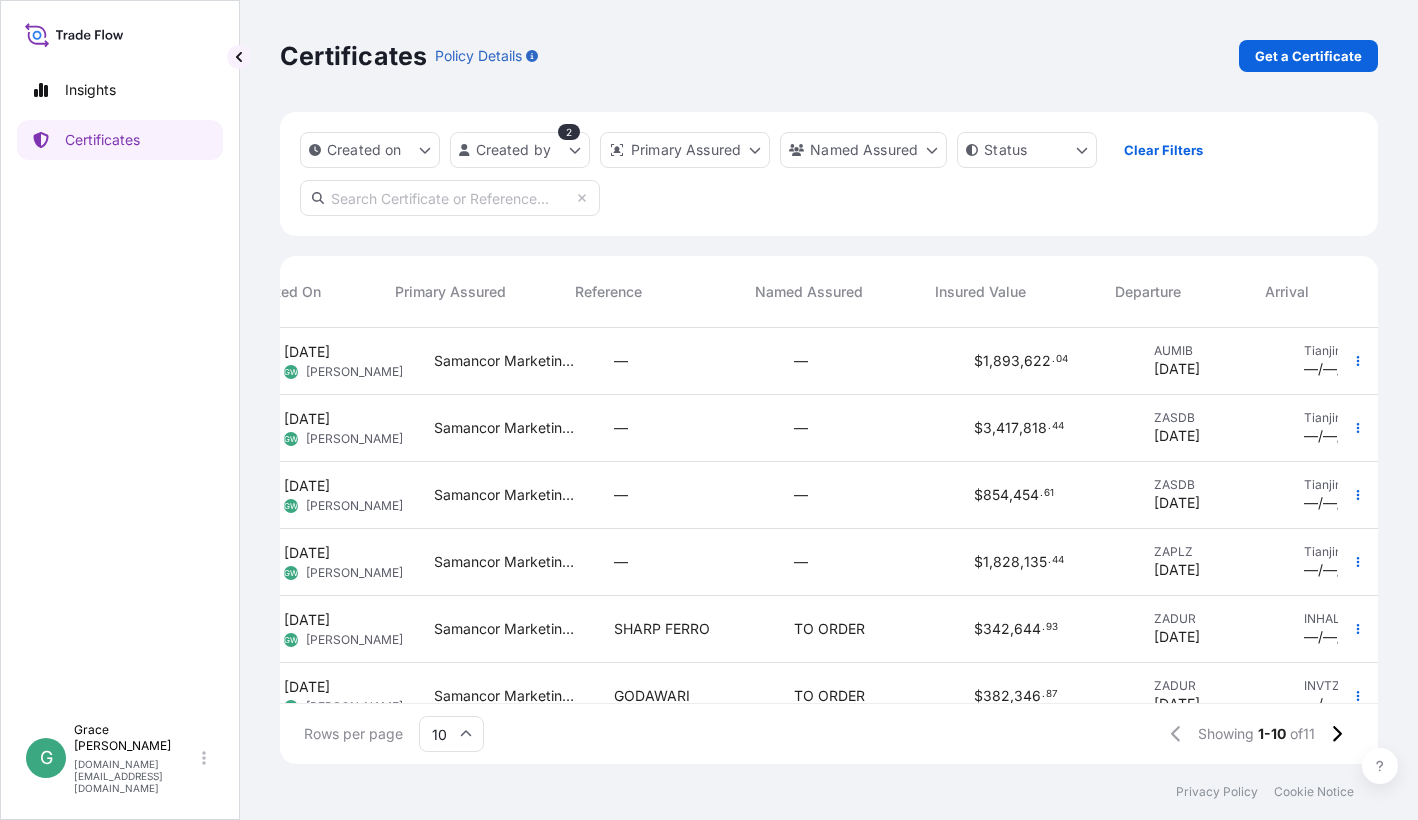 scroll, scrollTop: 0, scrollLeft: 244, axis: horizontal 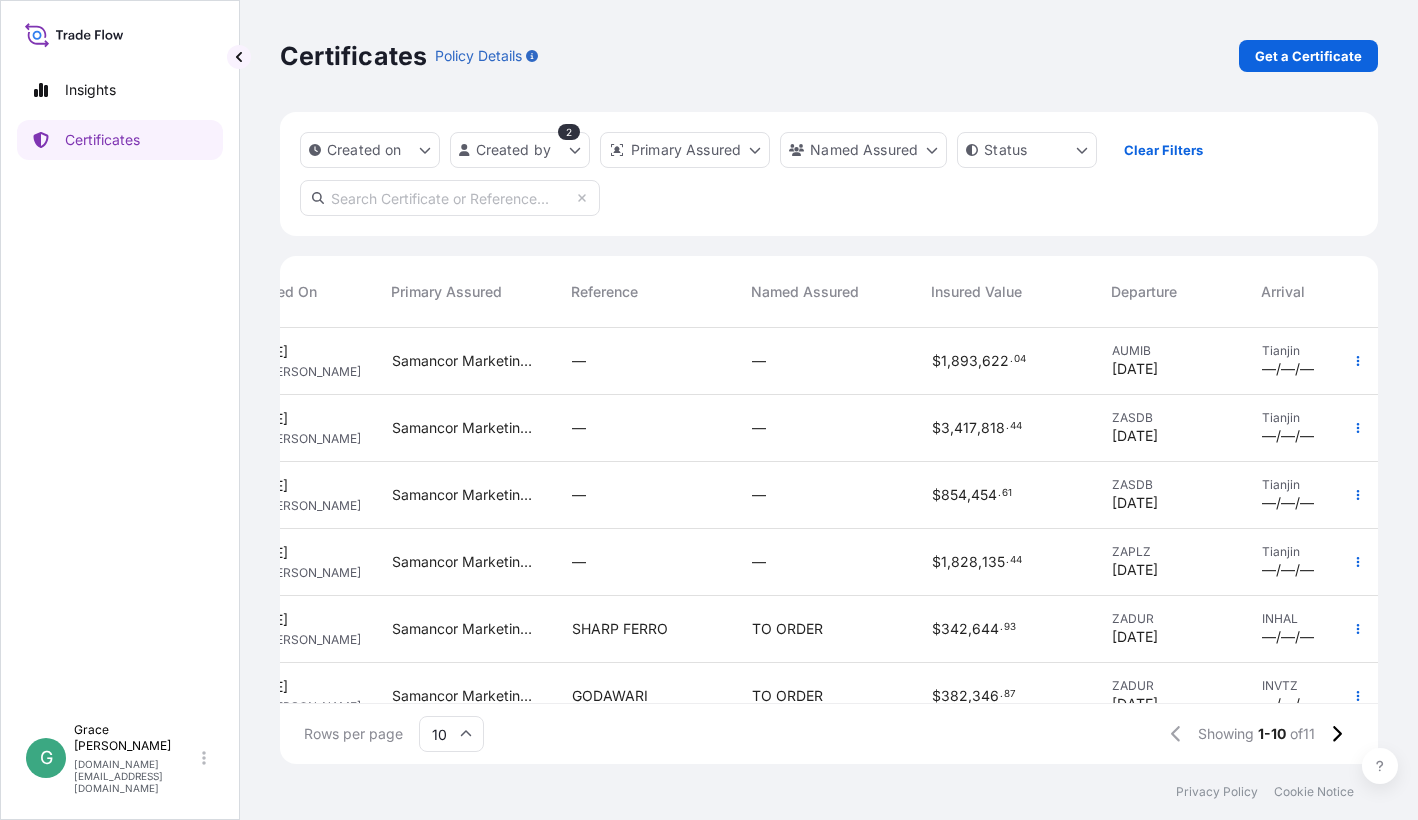 click on "—" at bounding box center (826, 428) 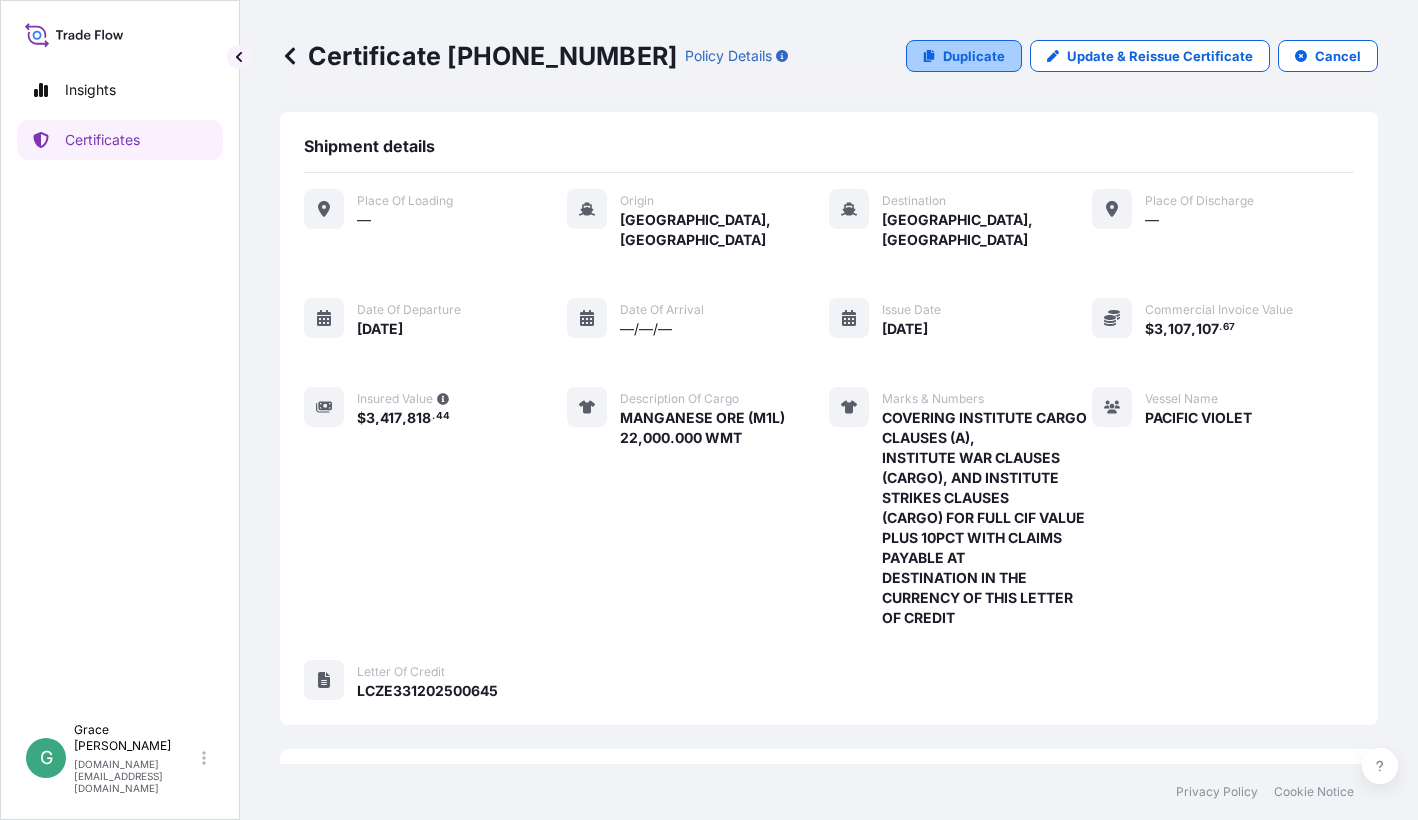click on "Duplicate" at bounding box center [974, 56] 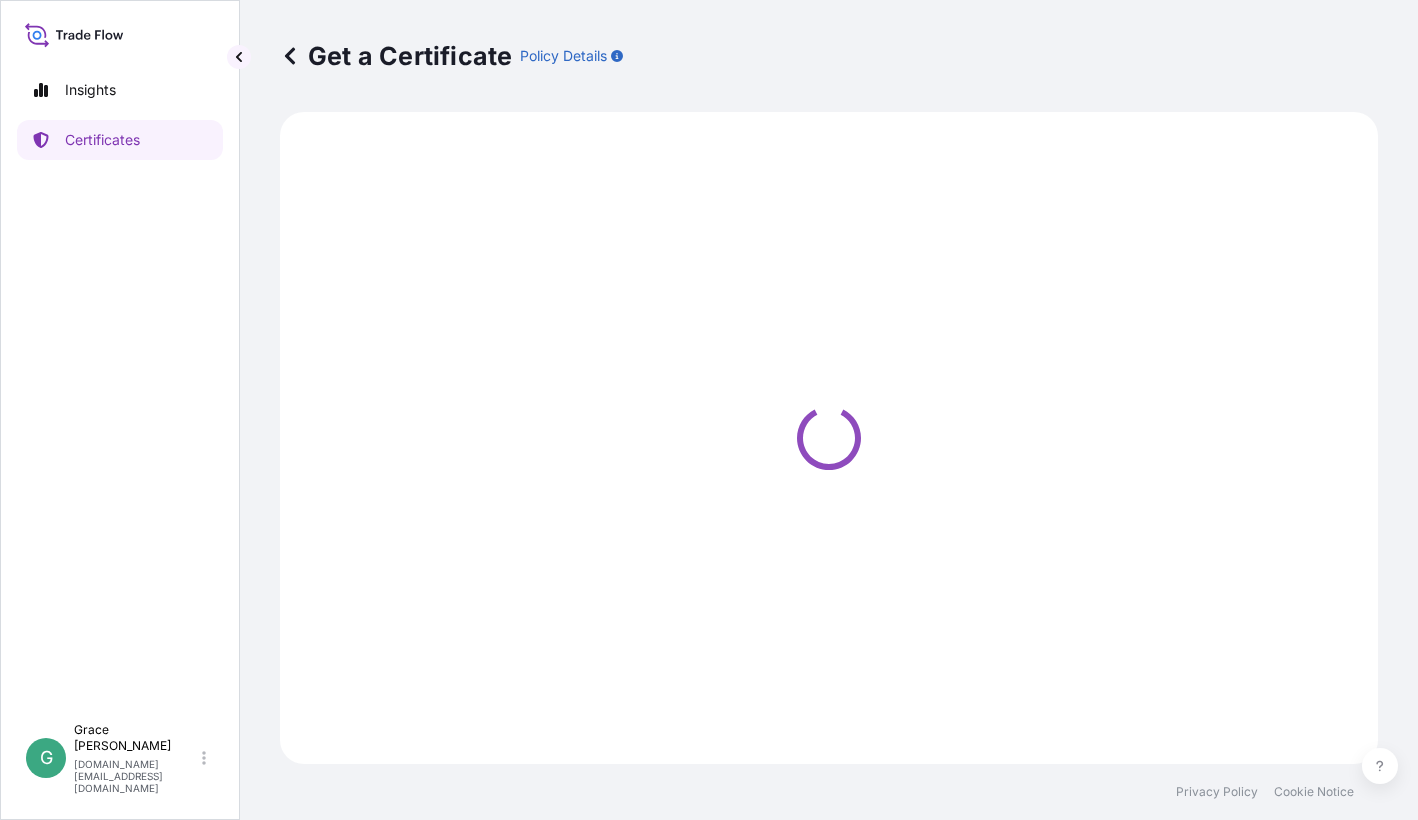 select on "Sea" 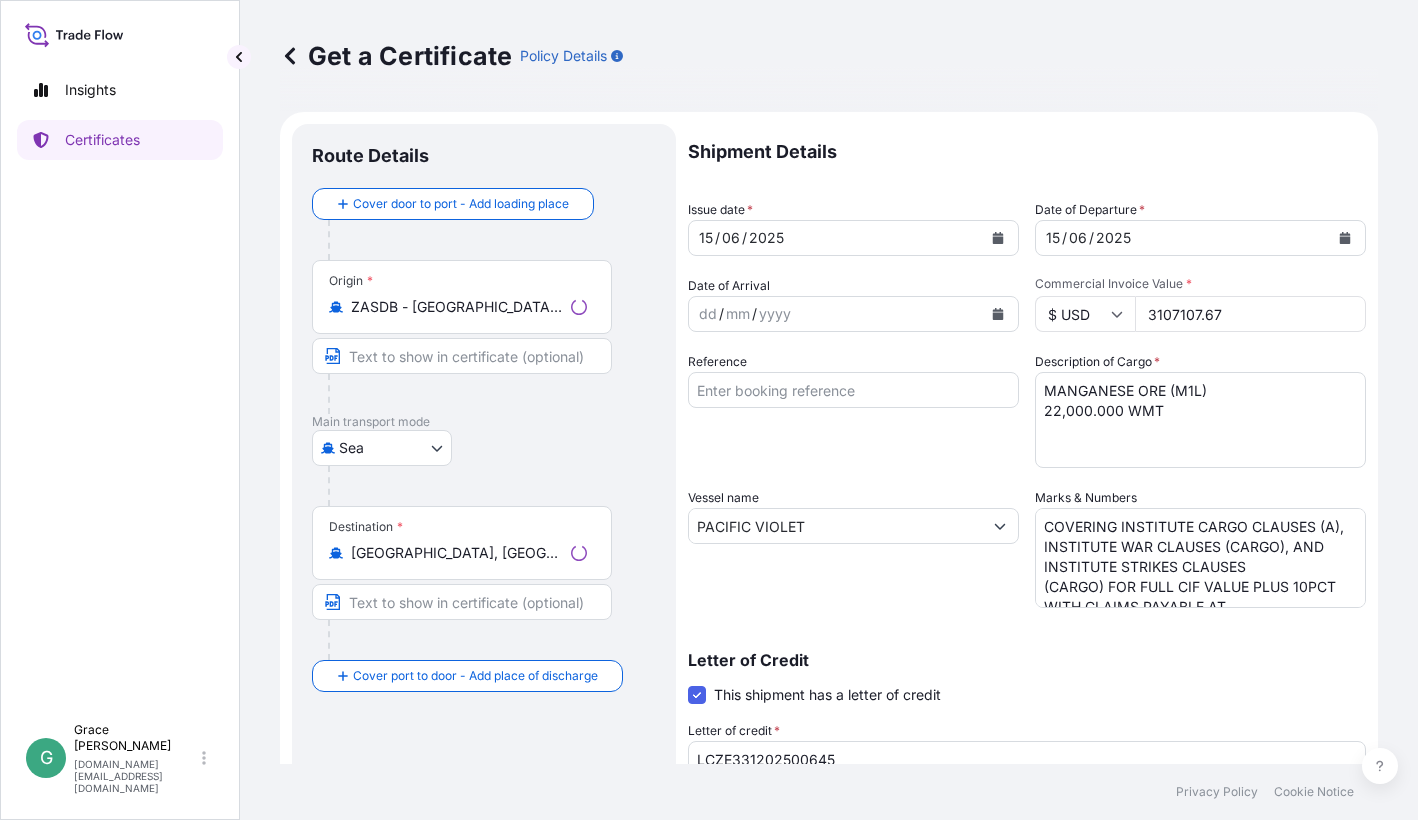 select on "31710" 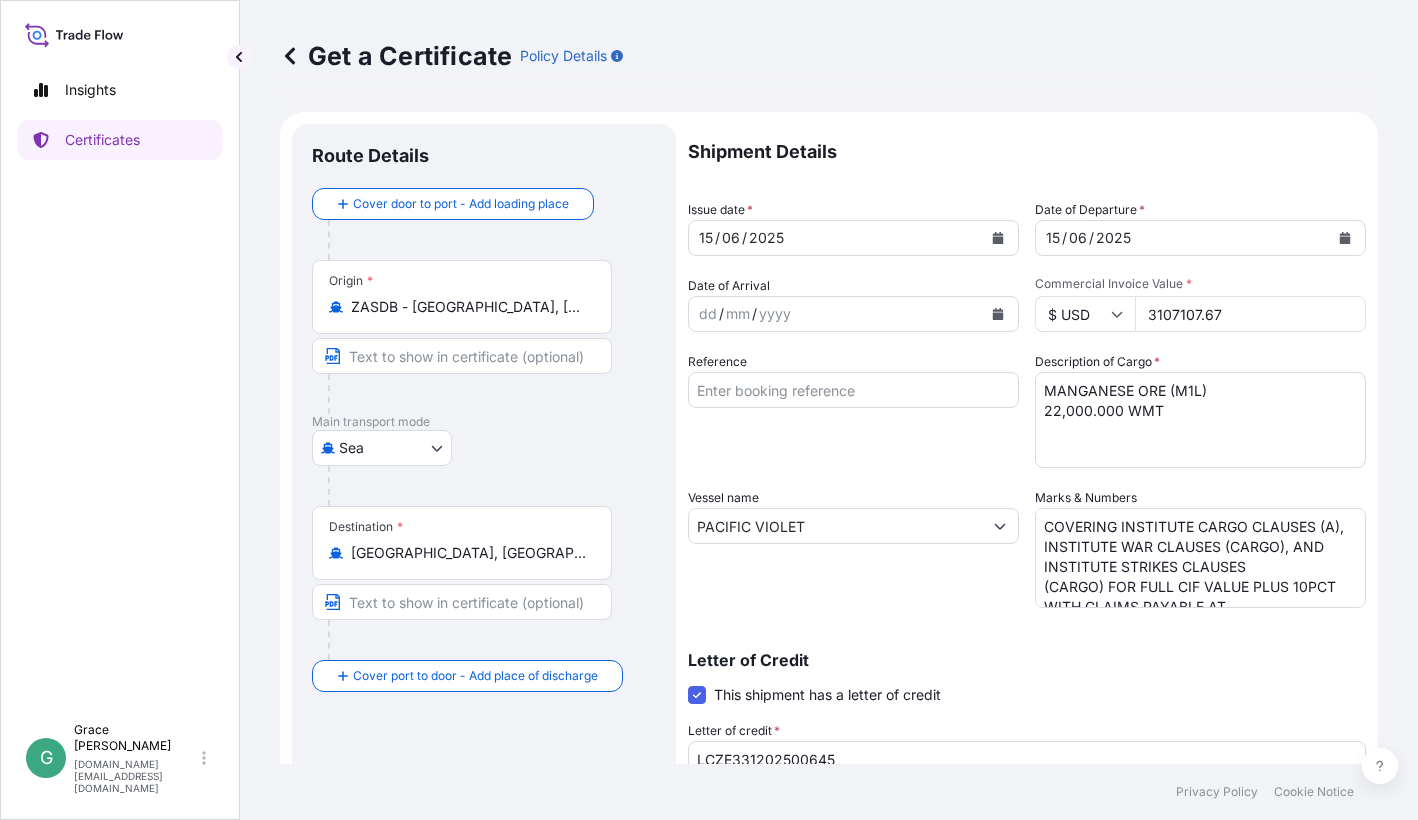 click at bounding box center [998, 238] 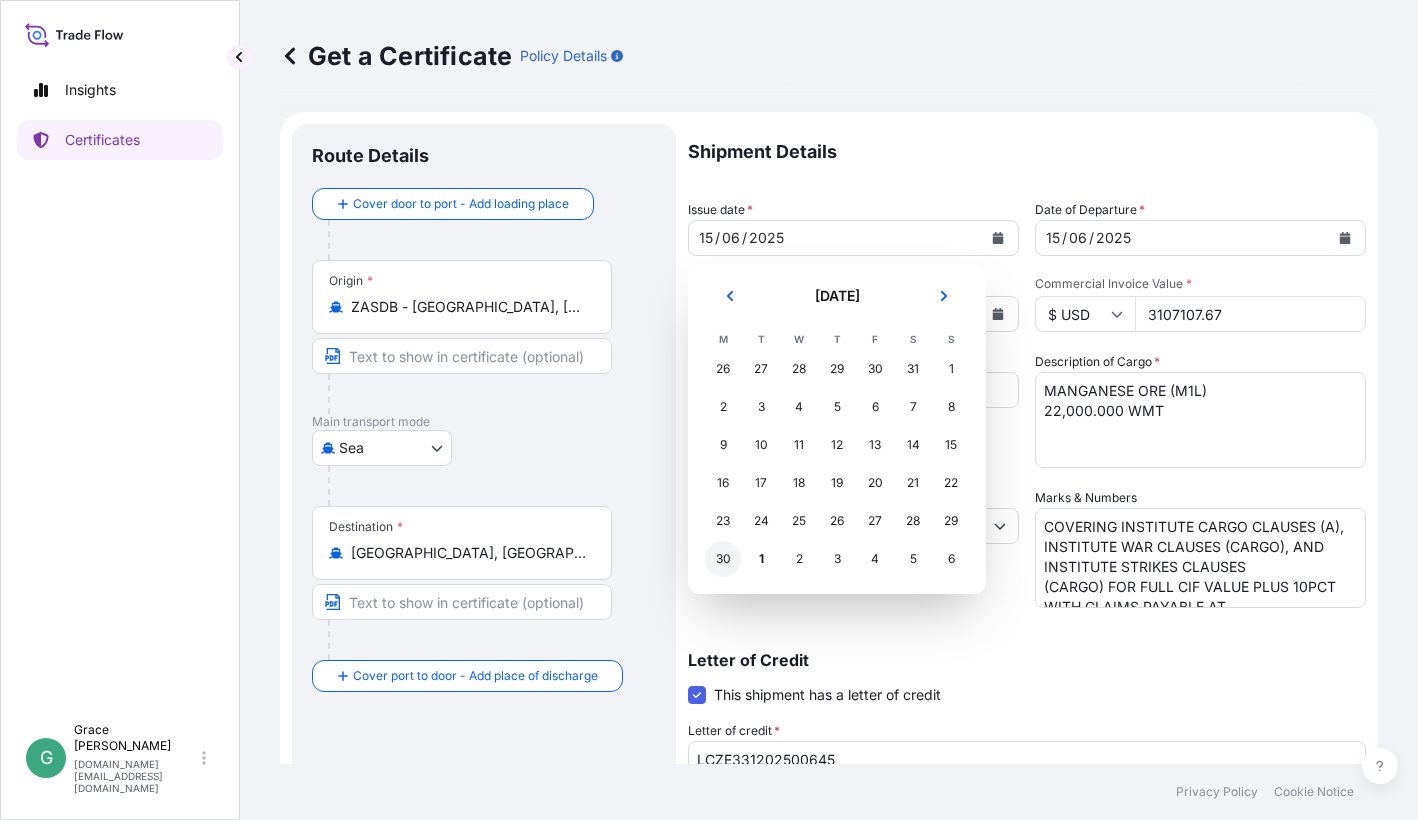 click on "30" at bounding box center (723, 559) 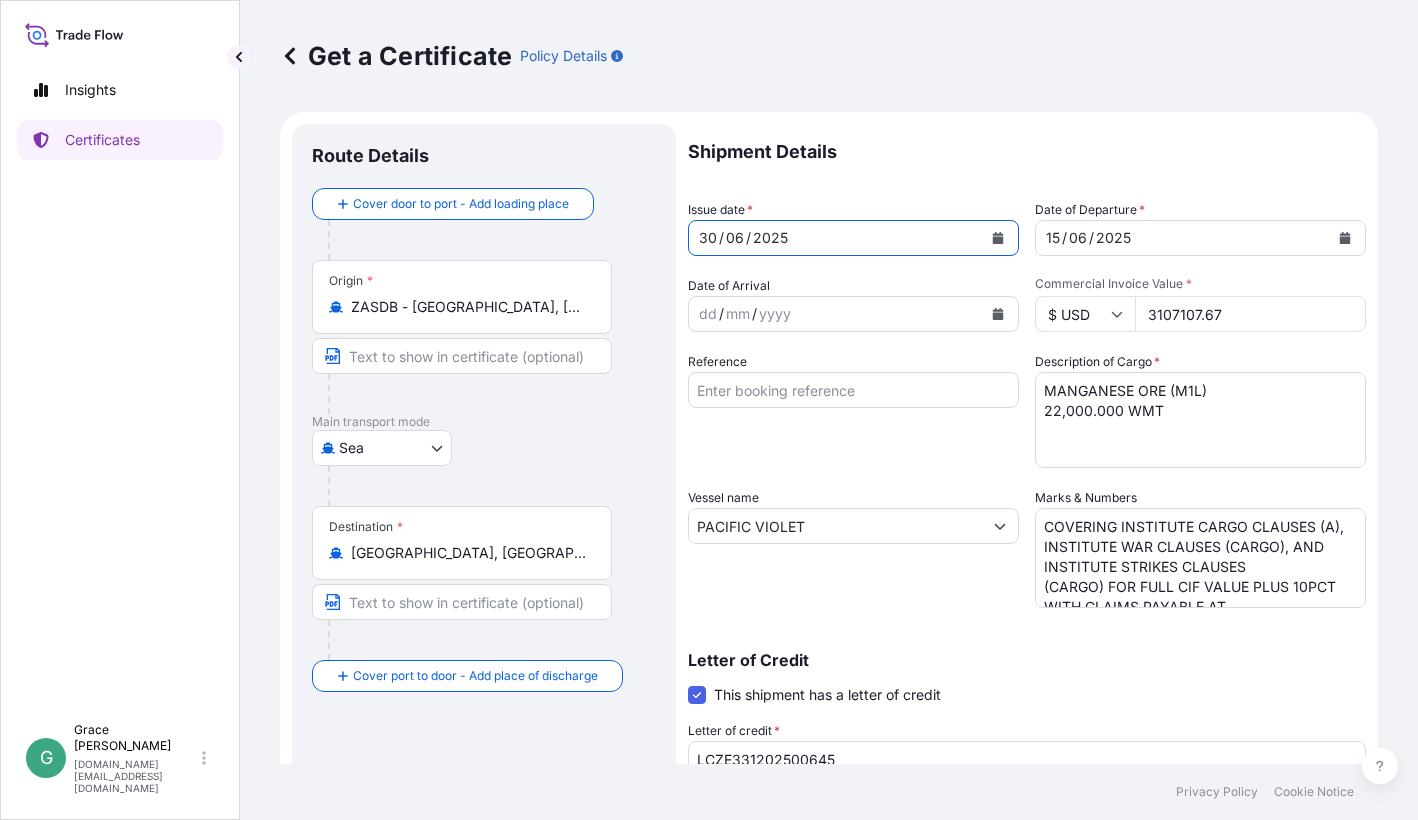 click 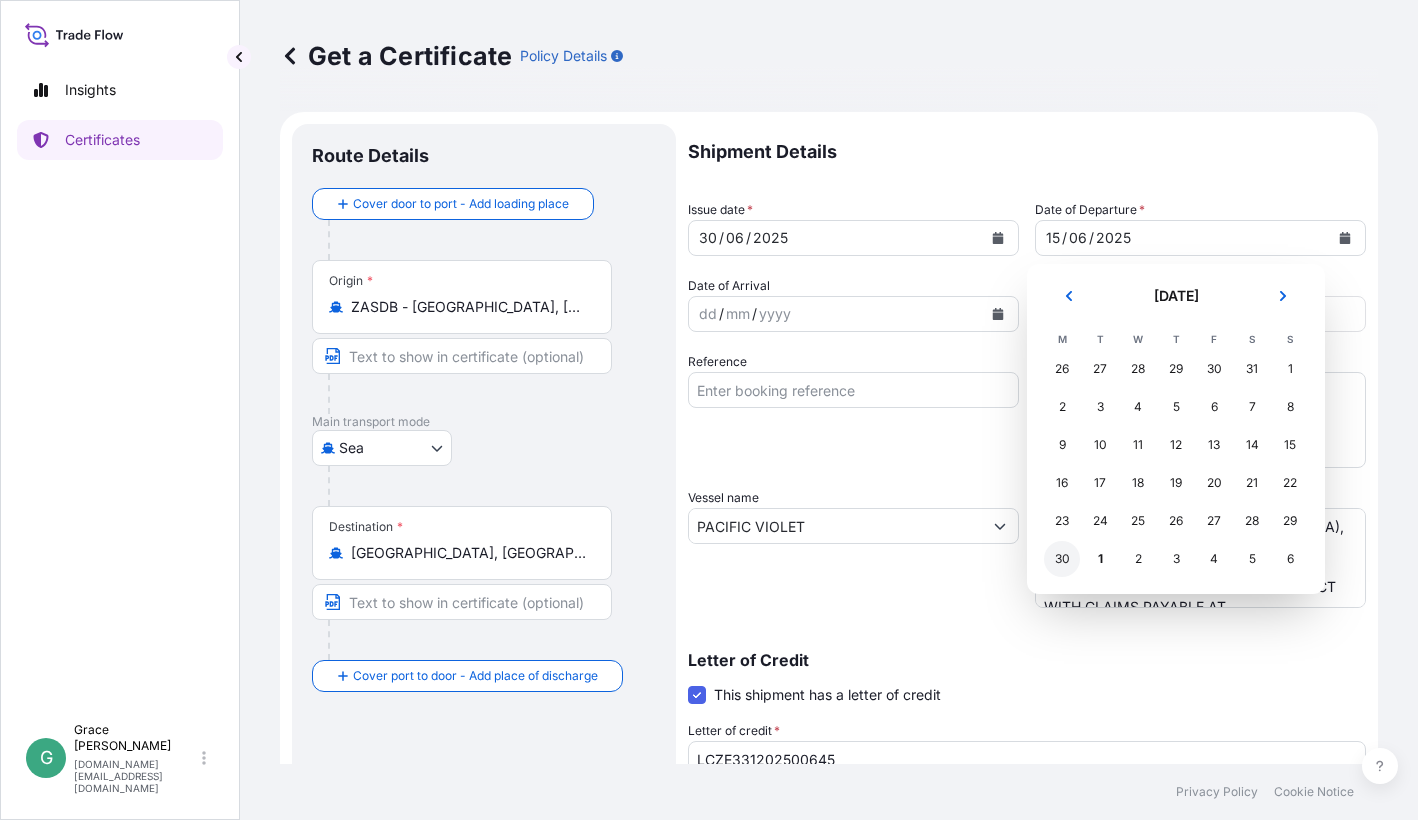 click on "30" at bounding box center (1062, 559) 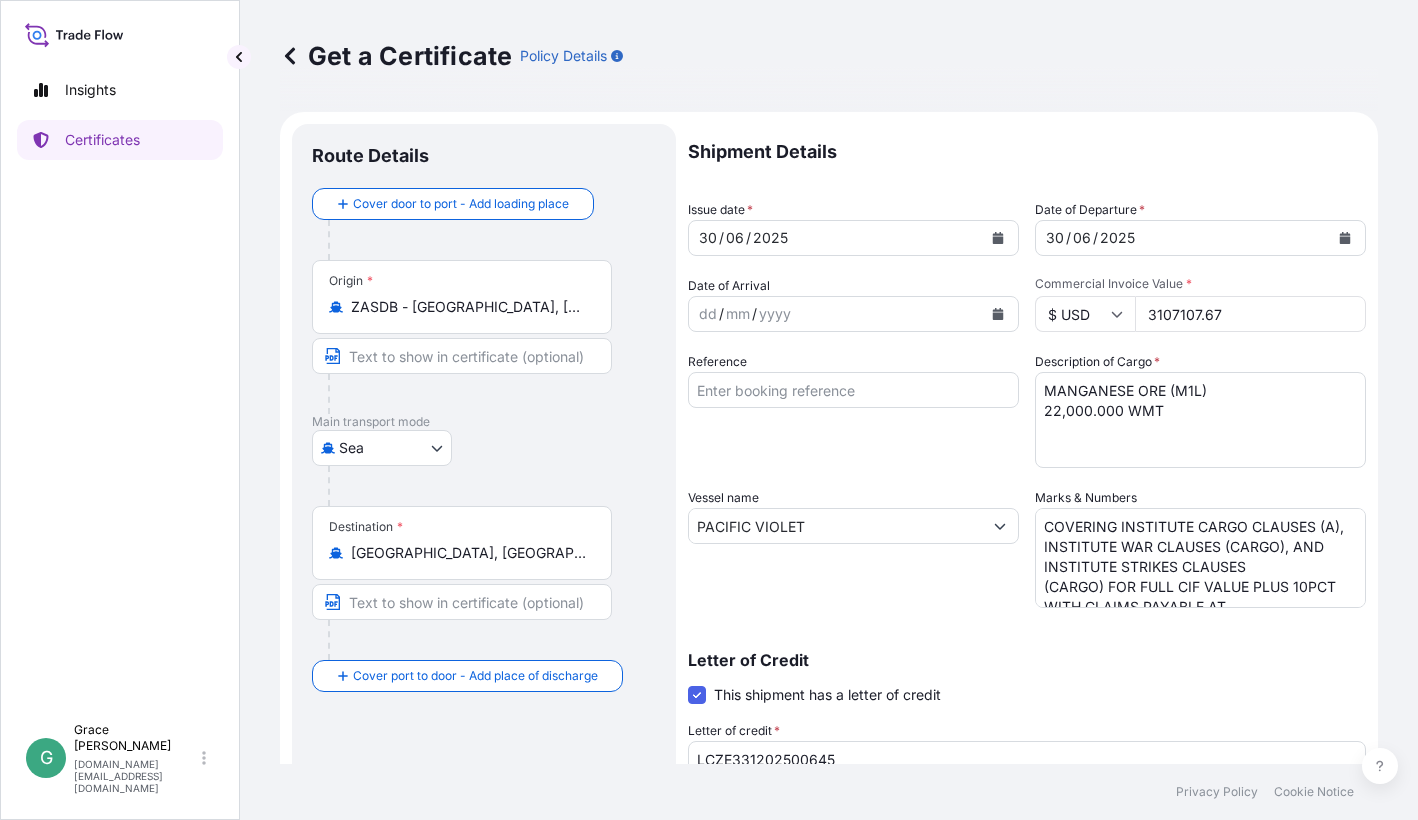 drag, startPoint x: 1217, startPoint y: 315, endPoint x: 1112, endPoint y: 309, distance: 105.17129 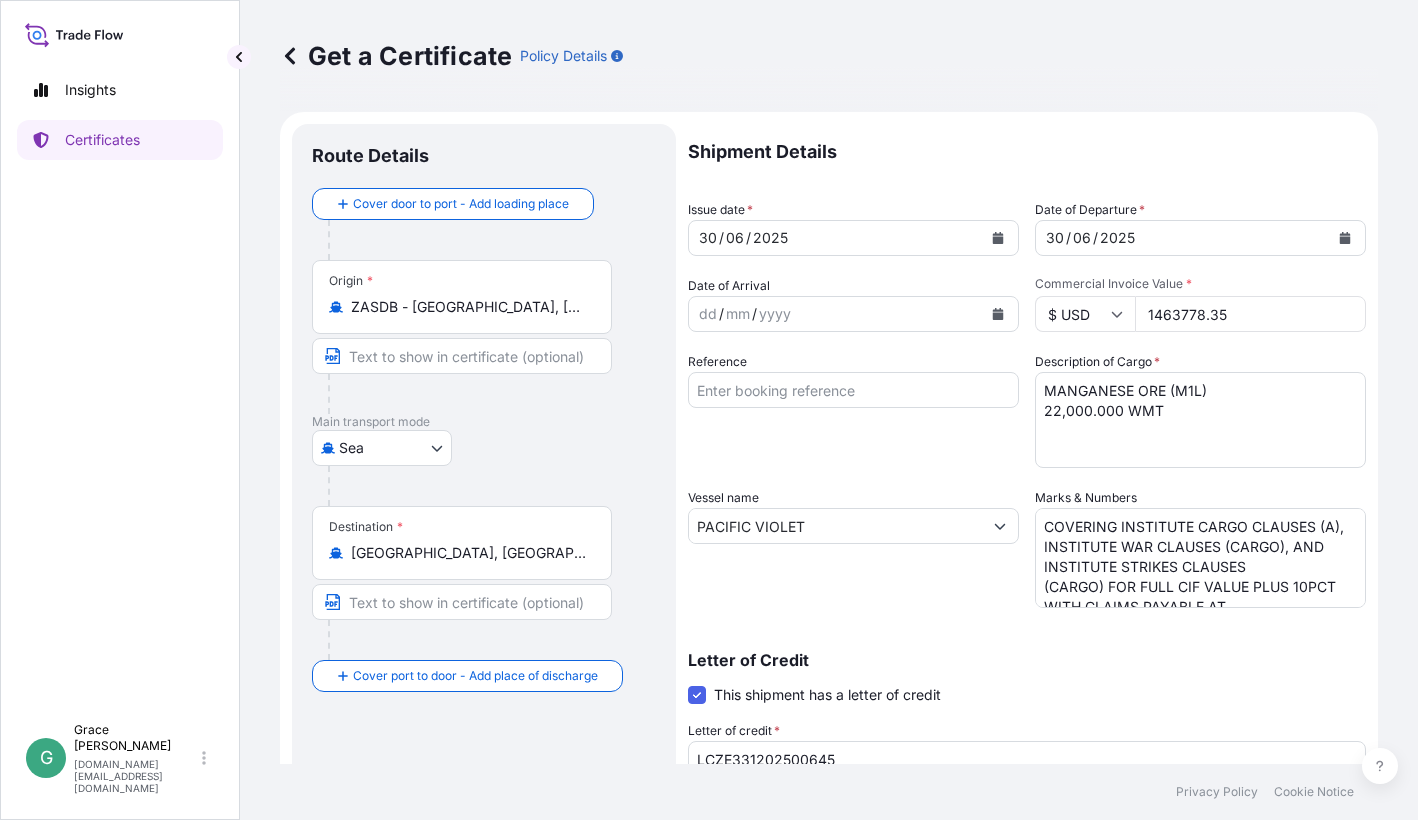 type on "1463778.35" 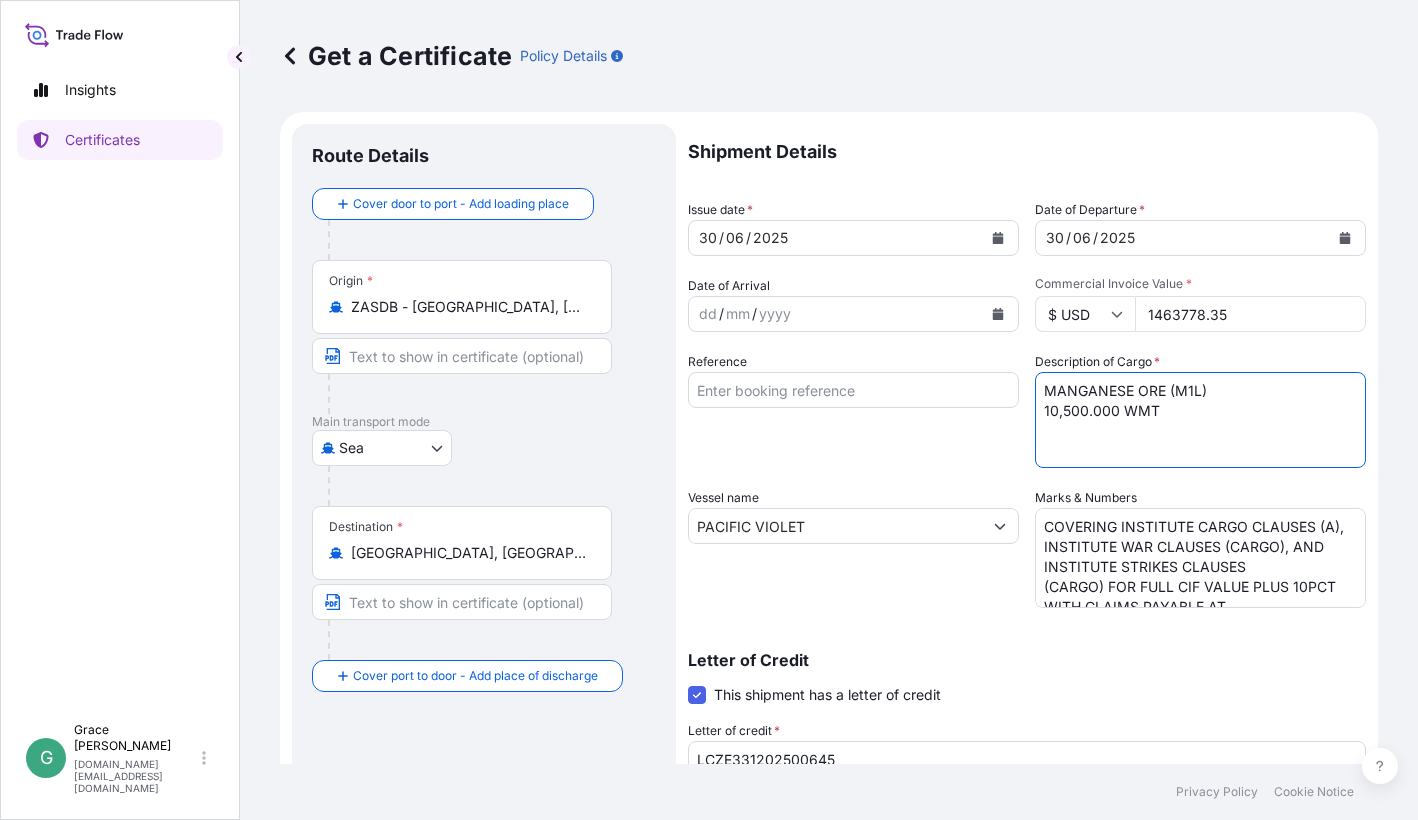 type on "MANGANESE ORE (M1L)
10,500.000 WMT" 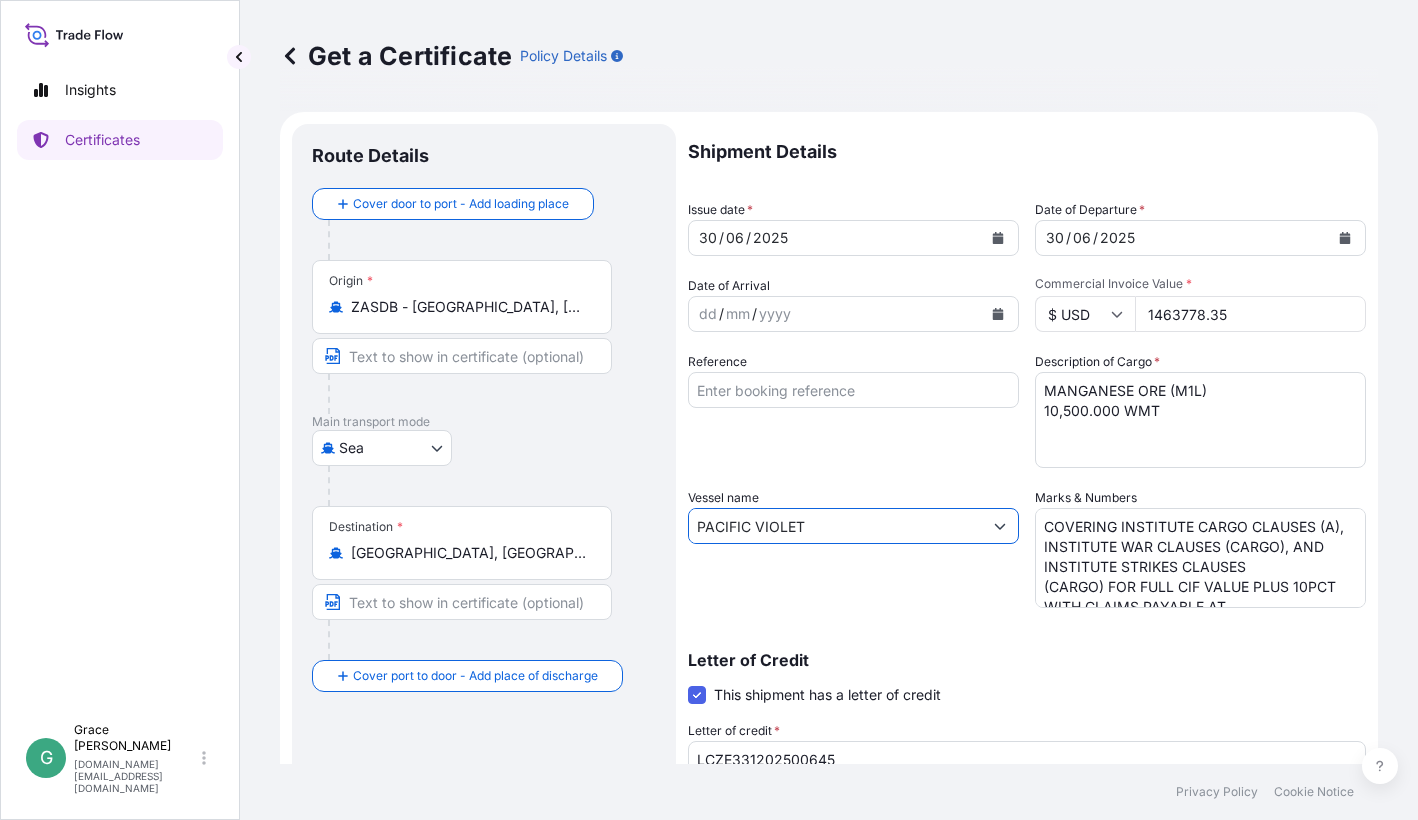 click on "PACIFIC VIOLET" at bounding box center (835, 526) 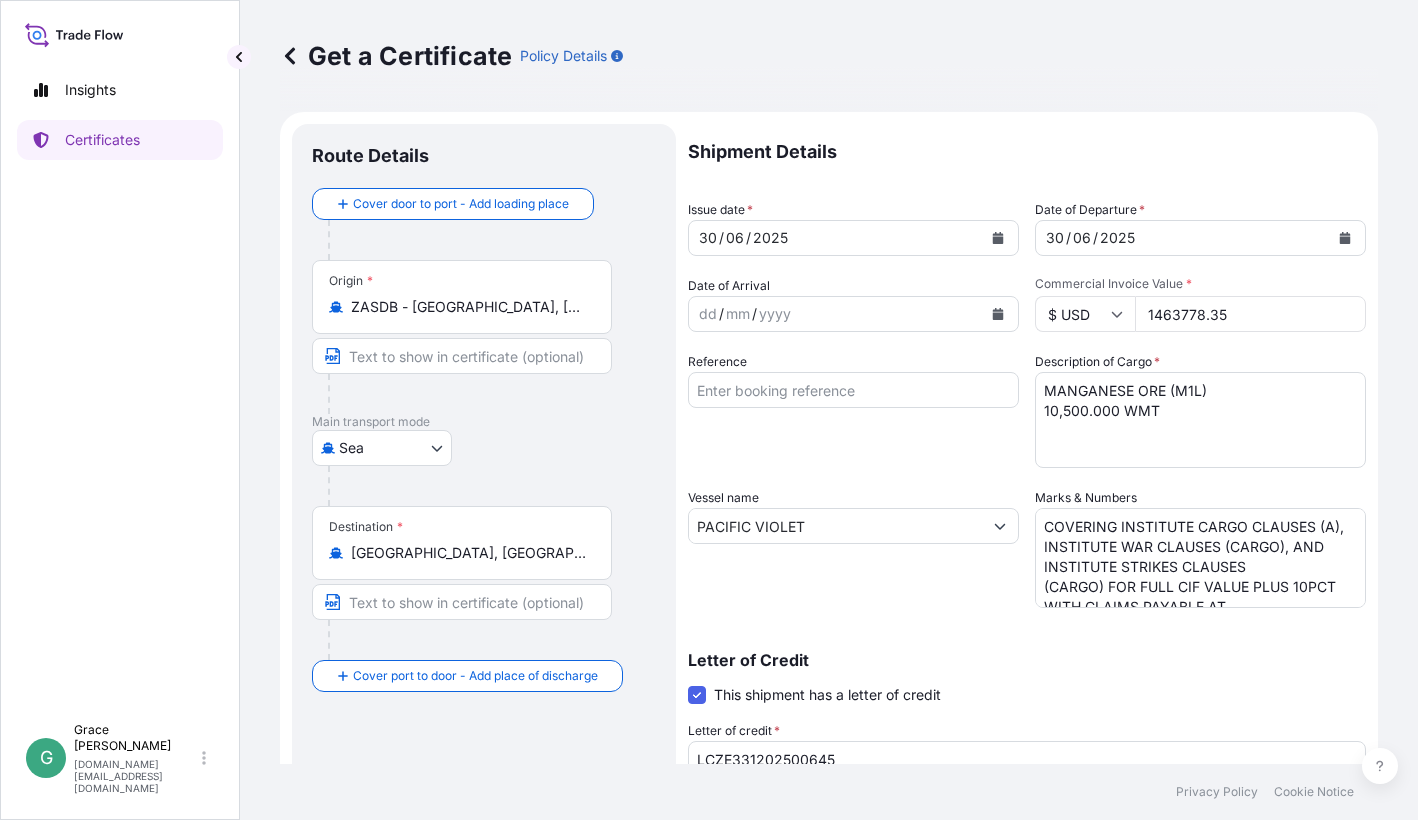 click on "PACIFIC VIOLET" at bounding box center (835, 526) 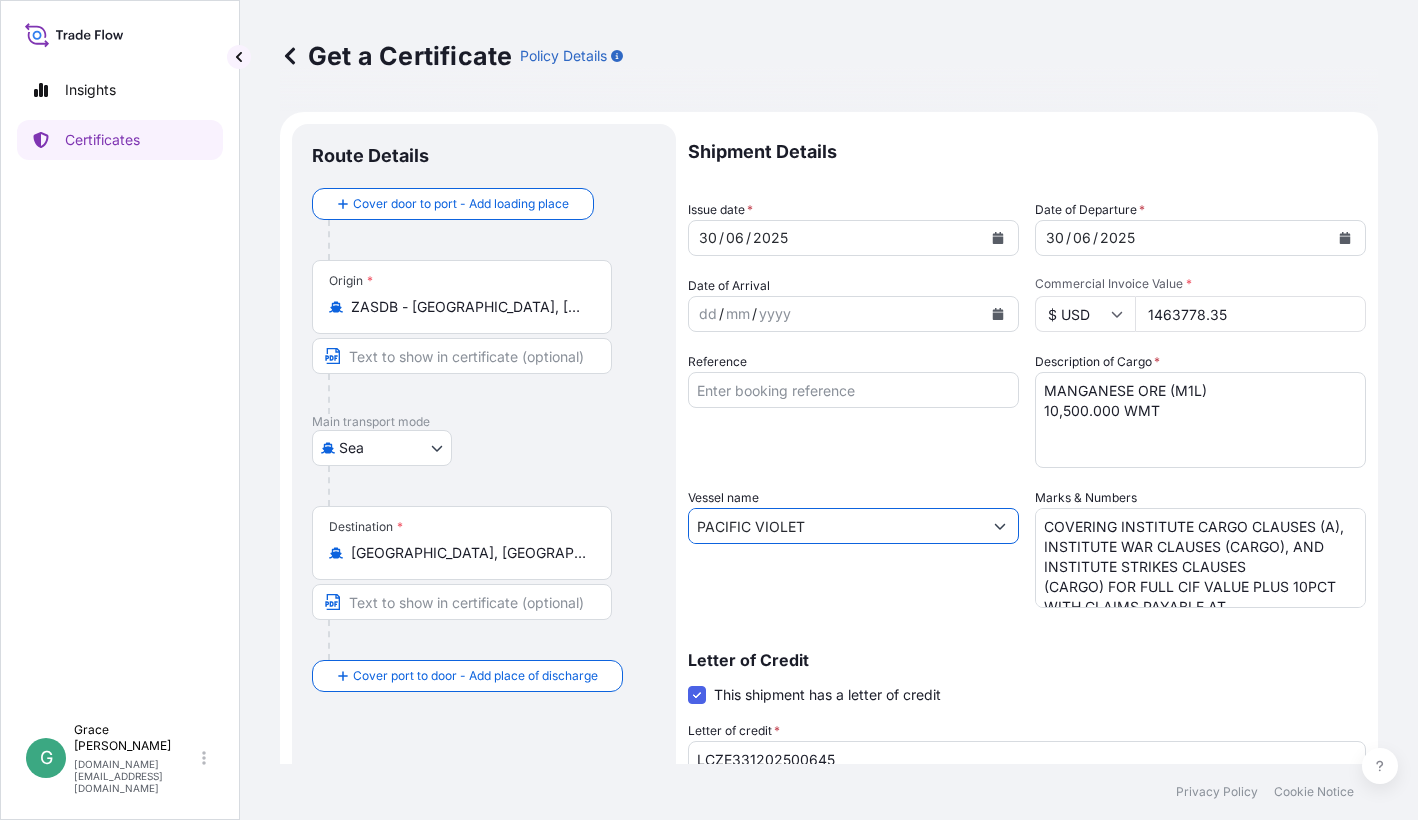 drag, startPoint x: 827, startPoint y: 525, endPoint x: 598, endPoint y: 502, distance: 230.15213 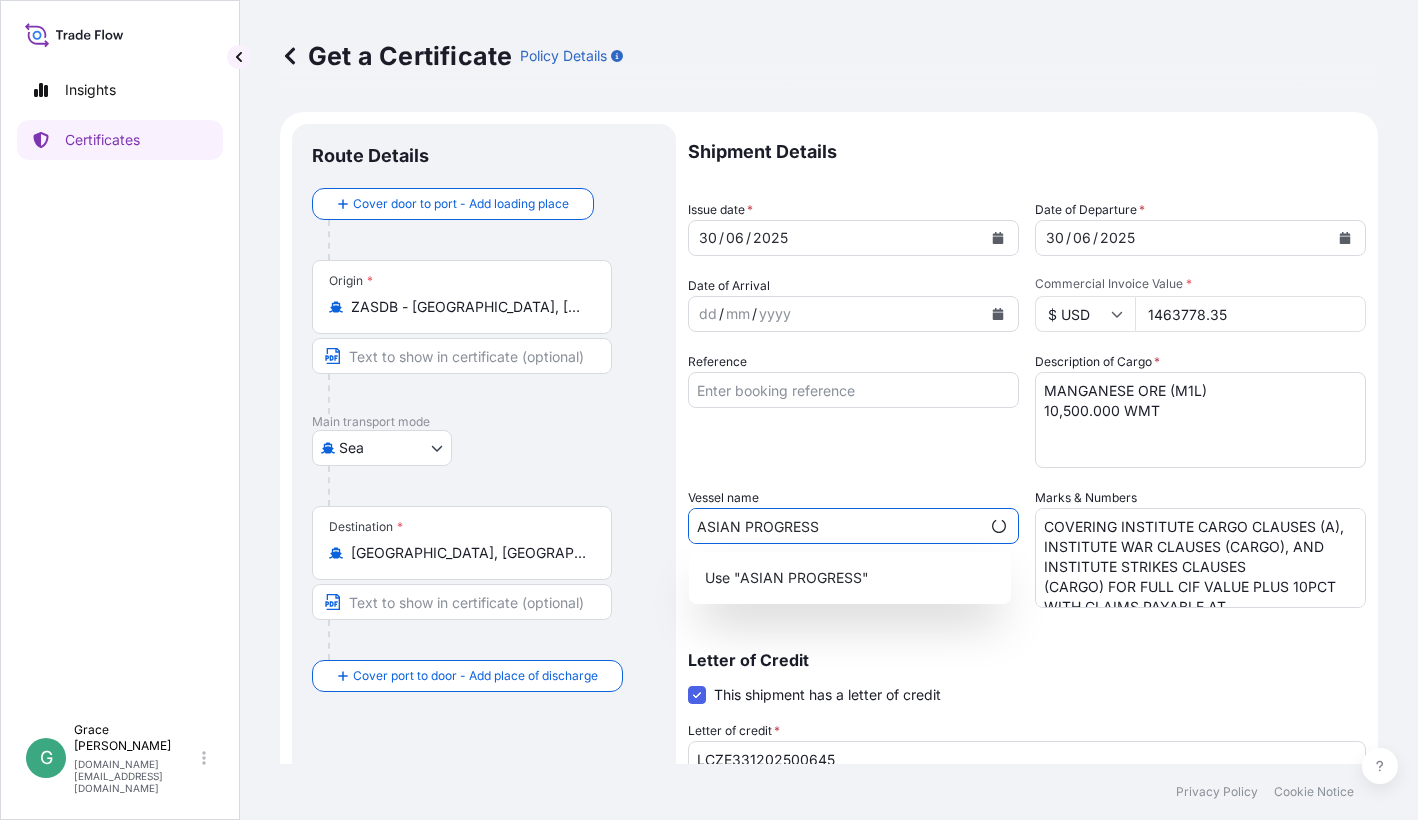 type on "ASIAN PROGRESS" 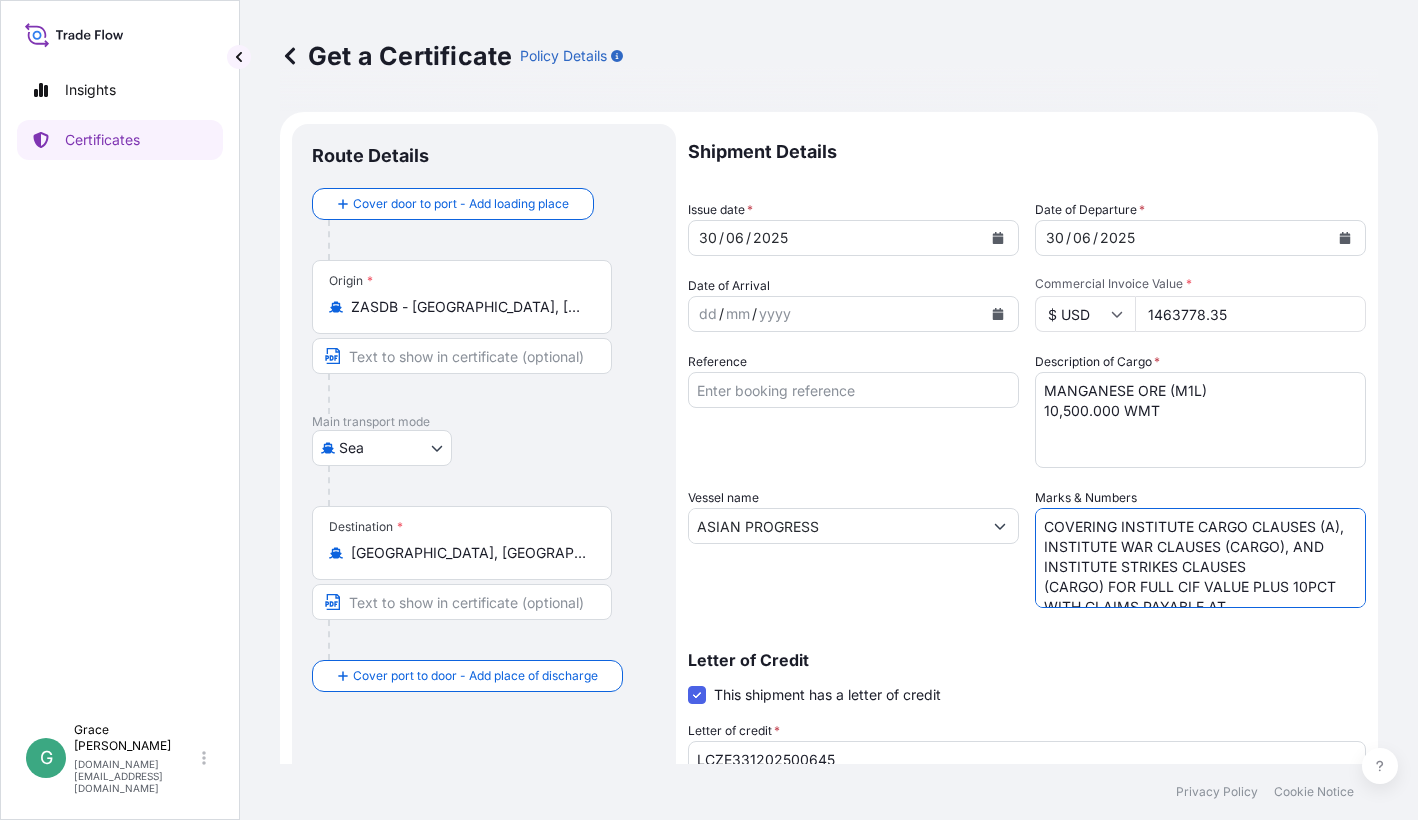 scroll, scrollTop: 77, scrollLeft: 0, axis: vertical 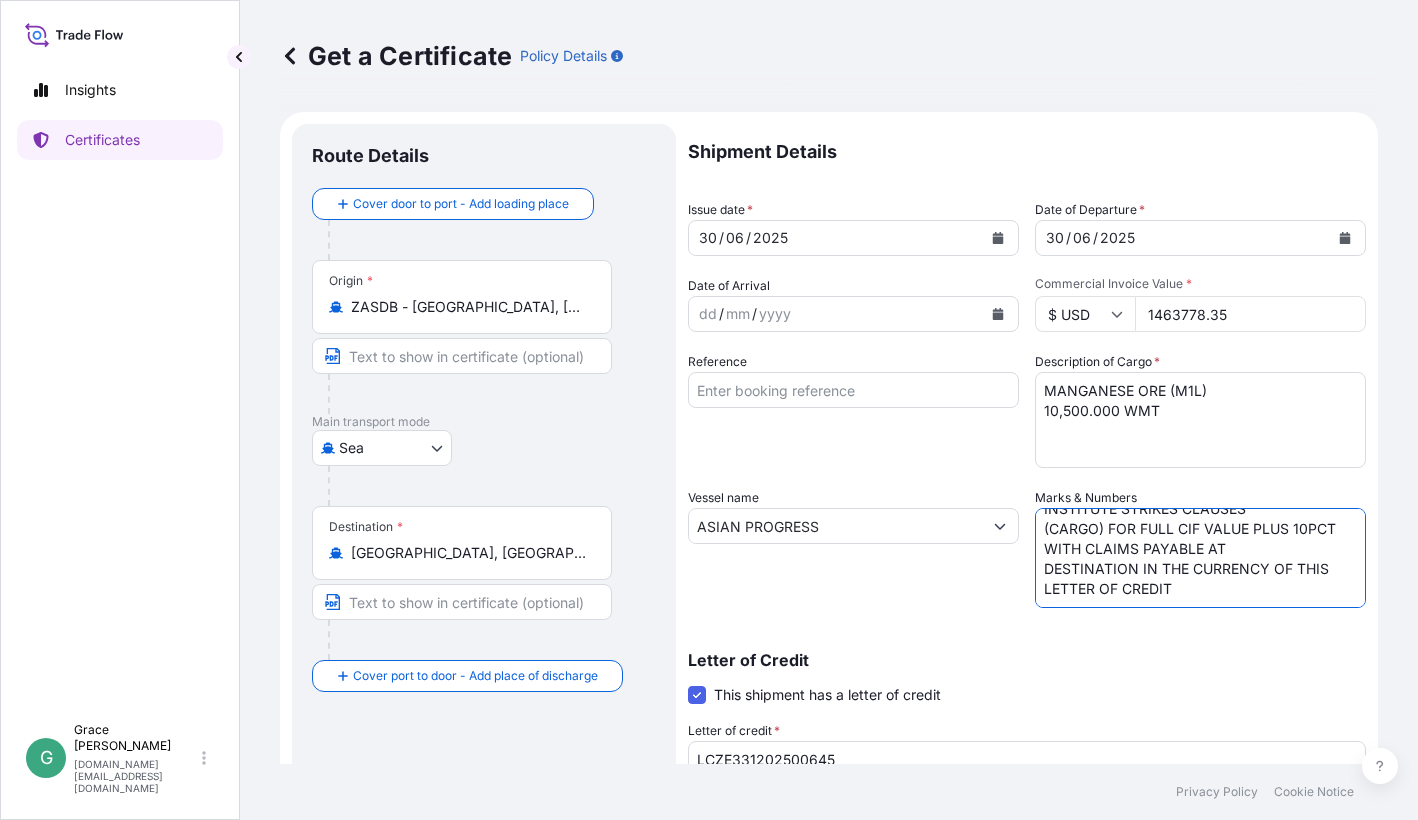 drag, startPoint x: 1035, startPoint y: 523, endPoint x: 1316, endPoint y: 689, distance: 326.36942 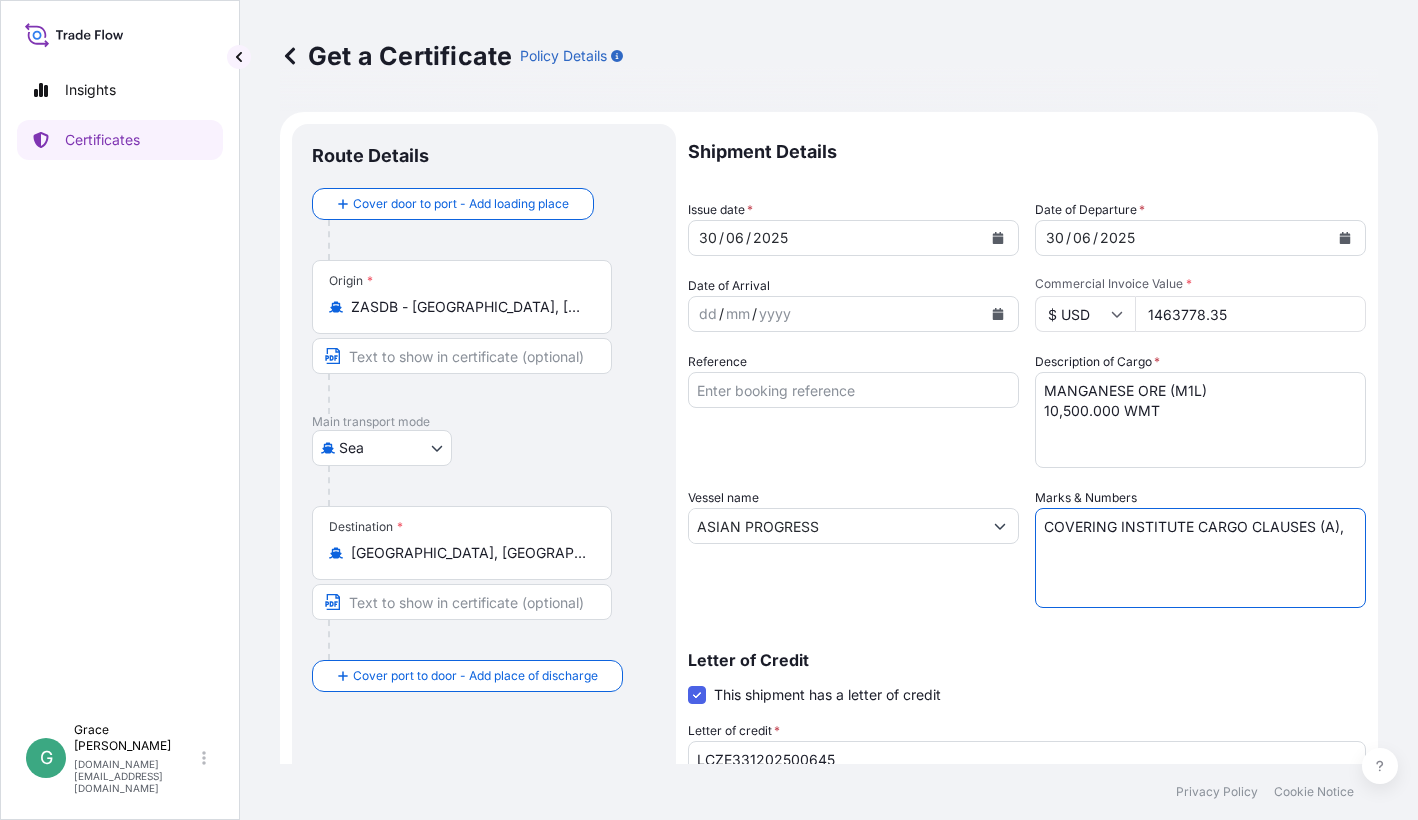 scroll, scrollTop: 0, scrollLeft: 0, axis: both 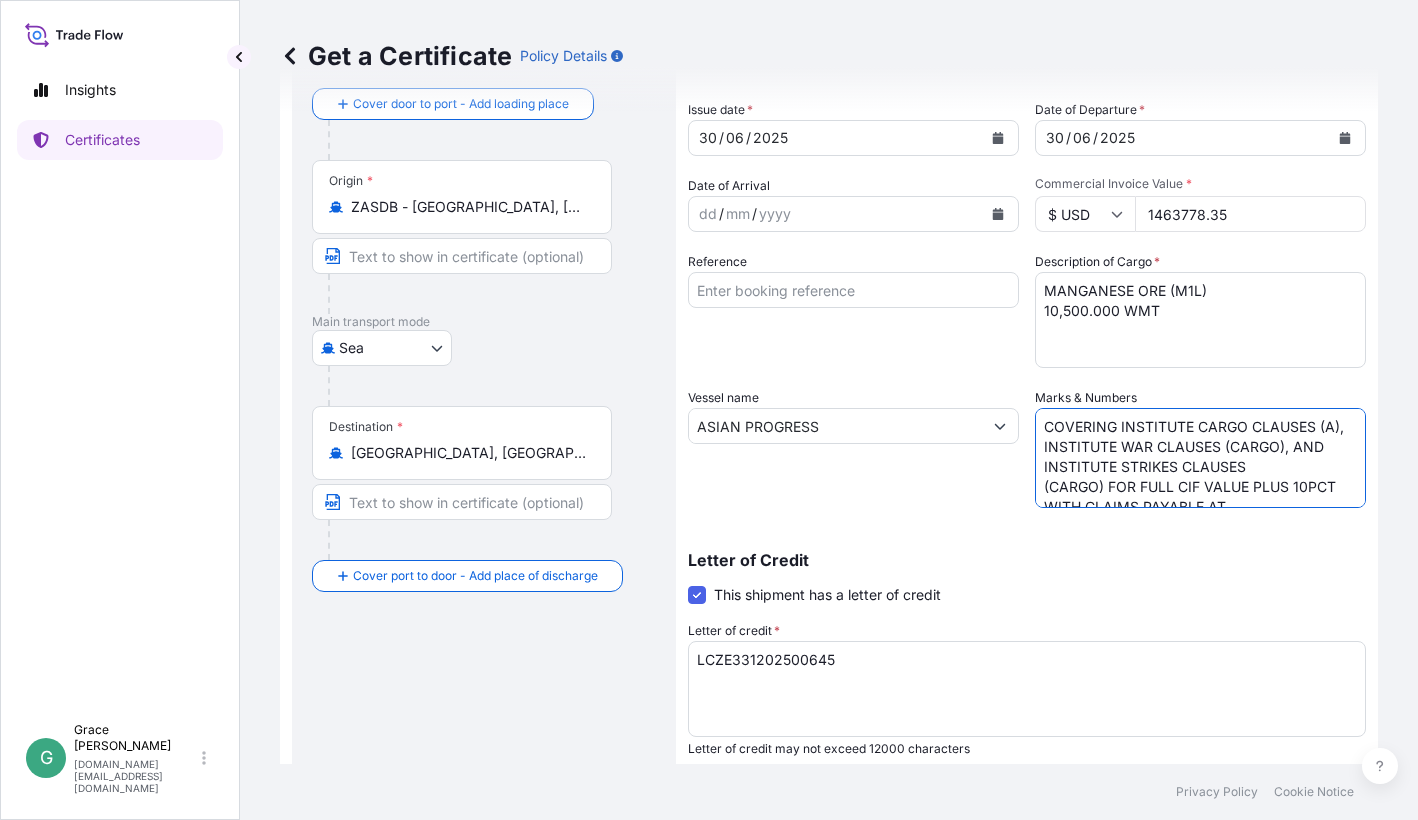 type on "COVERING INSTITUTE CARGO CLAUSES (A), INSTITUTE WAR CLAUSES (CARGO), AND INSTITUTE STRIKES CLAUSES
(CARGO) FOR FULL CIF VALUE PLUS 10PCT WITH CLAIMS PAYABLE AT
DESTINATION IN THE CURRENCY OF THIS LETTER OF CREDIT." 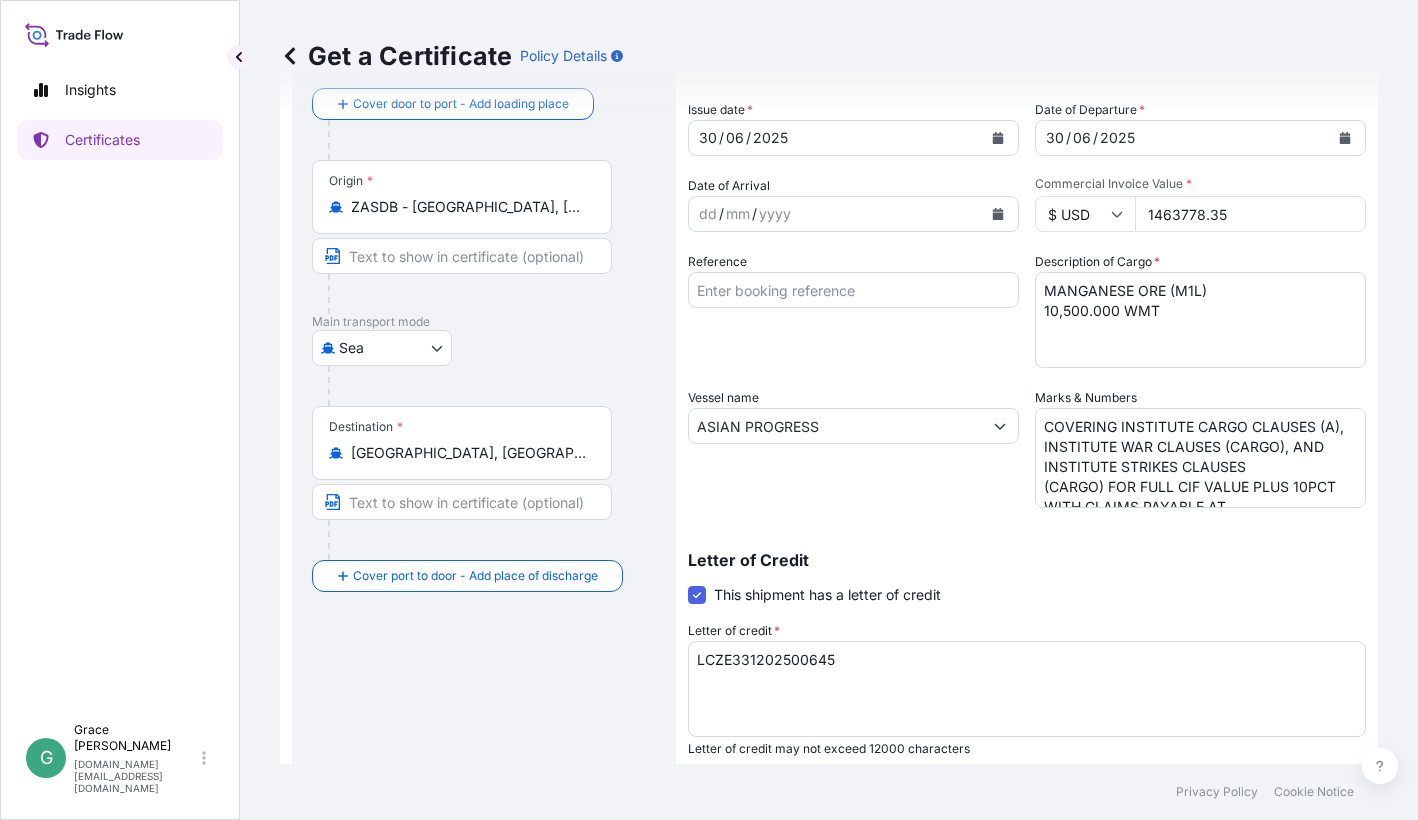 click on "LCZE331202500645" at bounding box center [1027, 689] 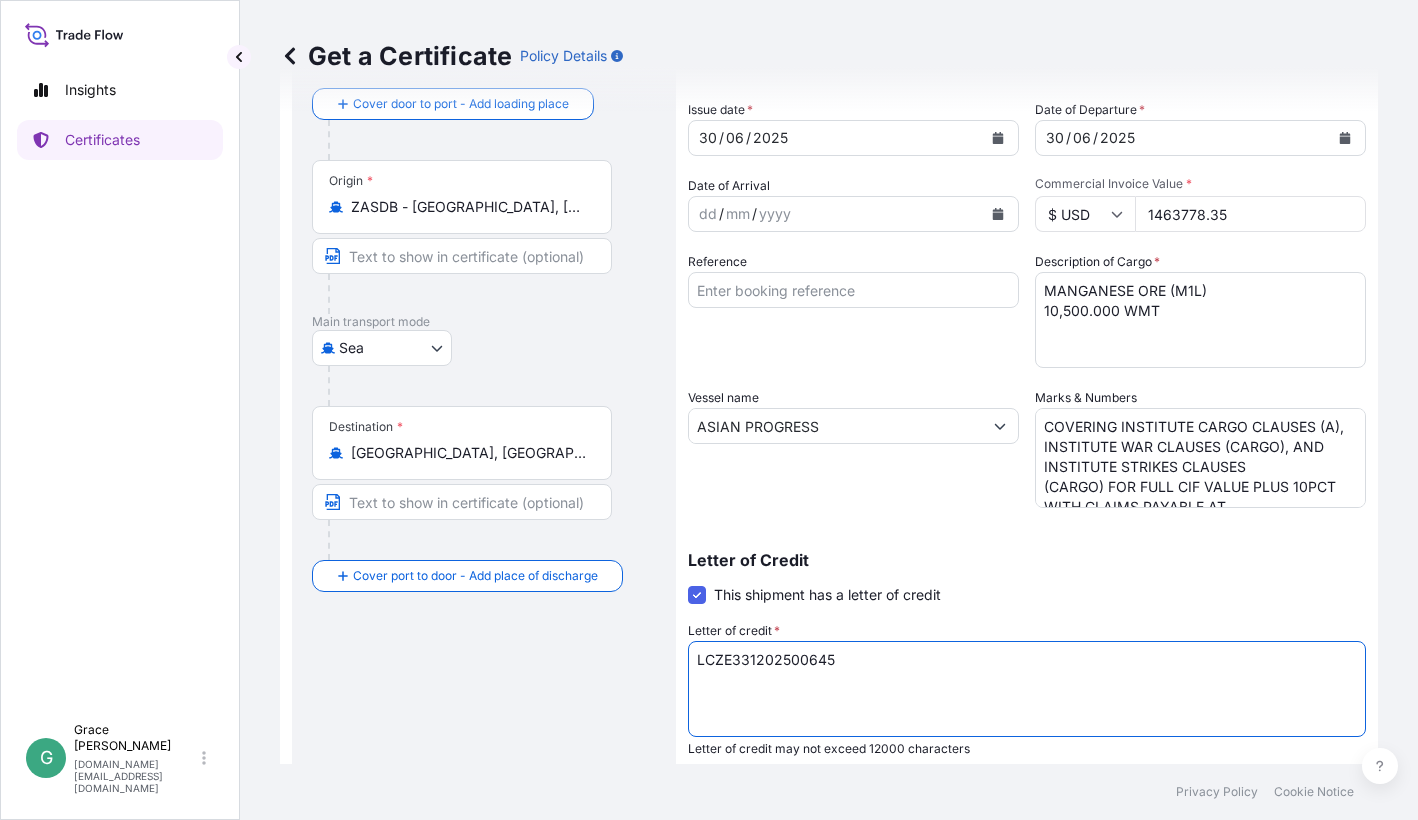 drag, startPoint x: 782, startPoint y: 645, endPoint x: 540, endPoint y: 632, distance: 242.34892 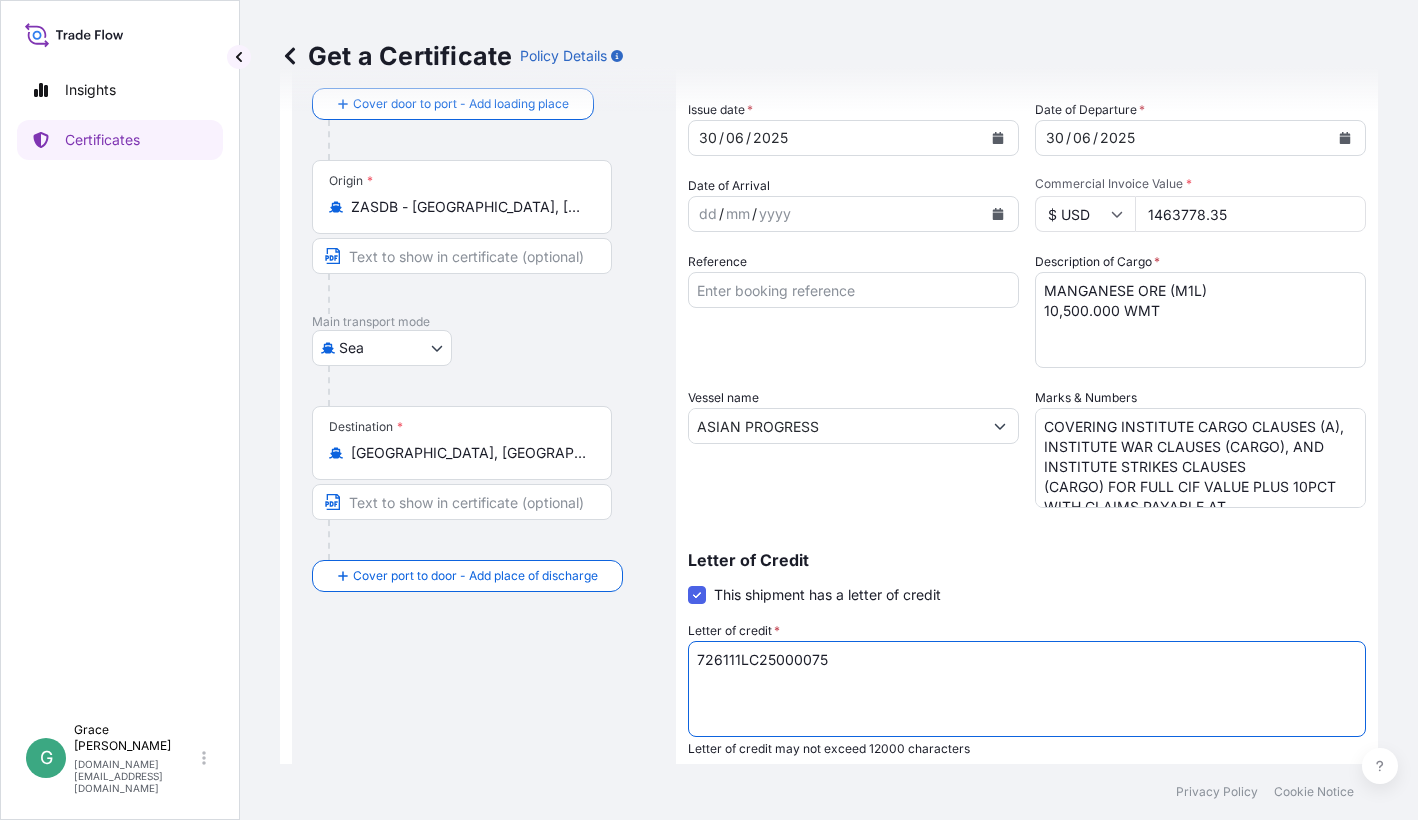 type on "726111LC25000075" 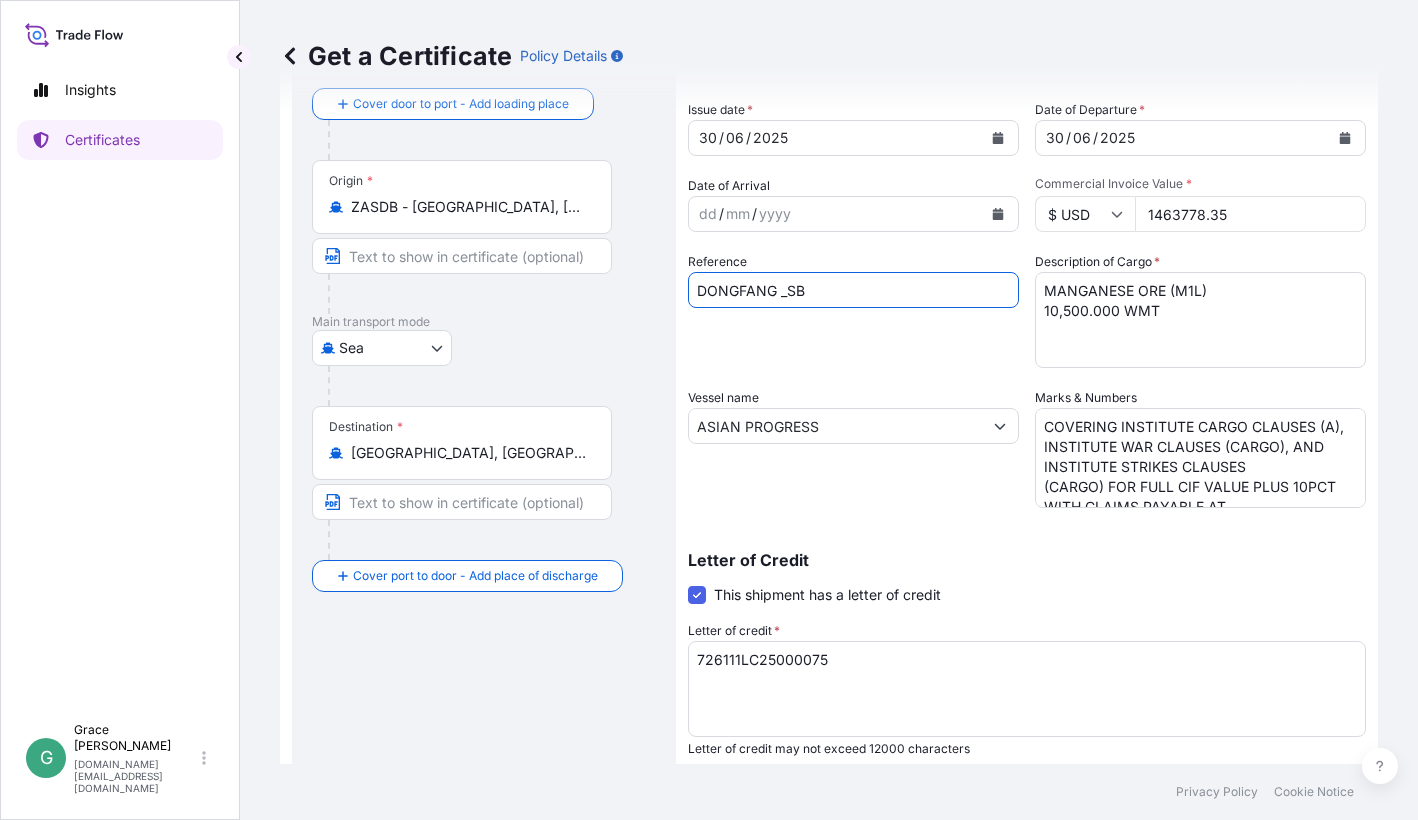 click on "DONGFANG _SB" at bounding box center [853, 290] 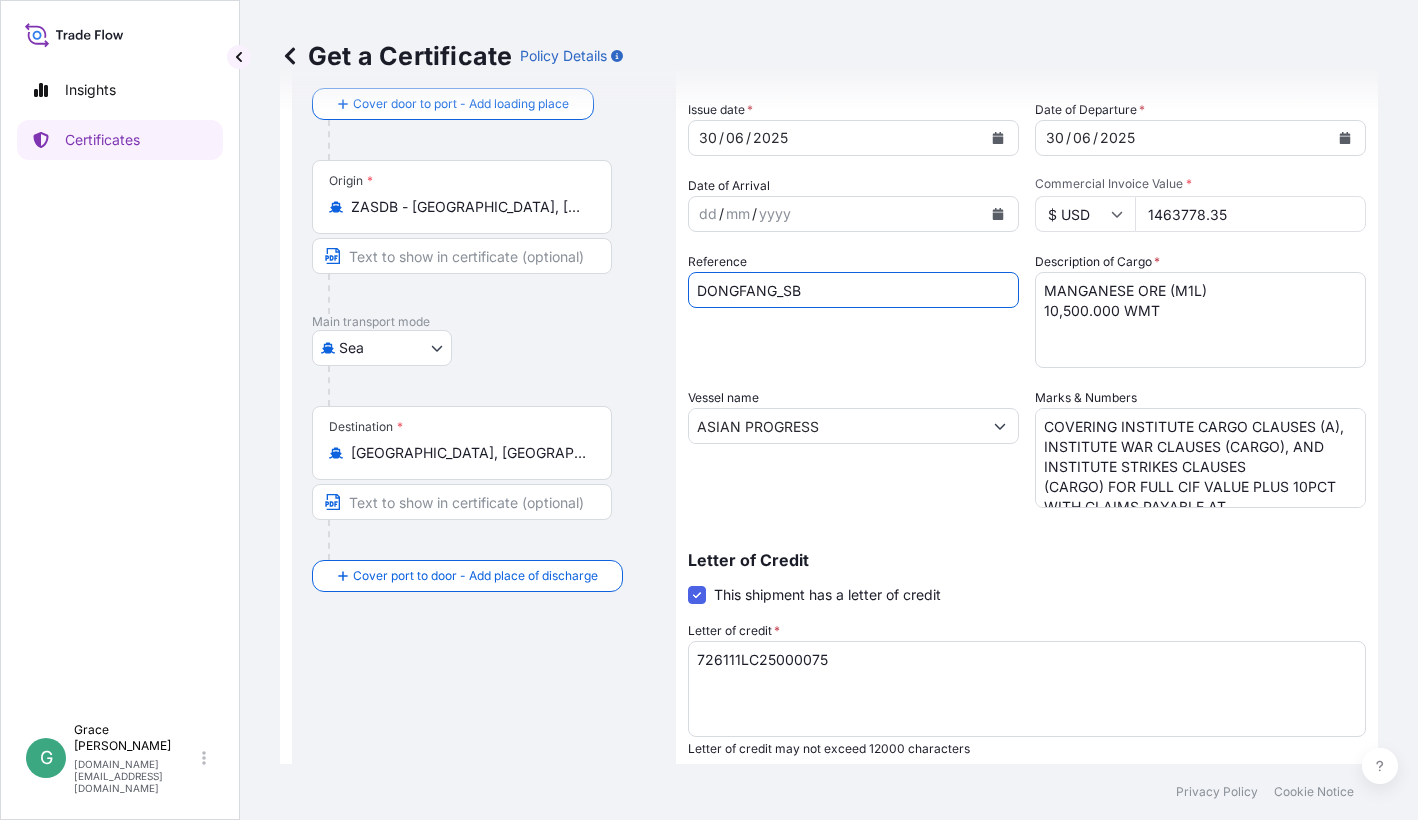 click on "DONGFANG_SB" at bounding box center [853, 290] 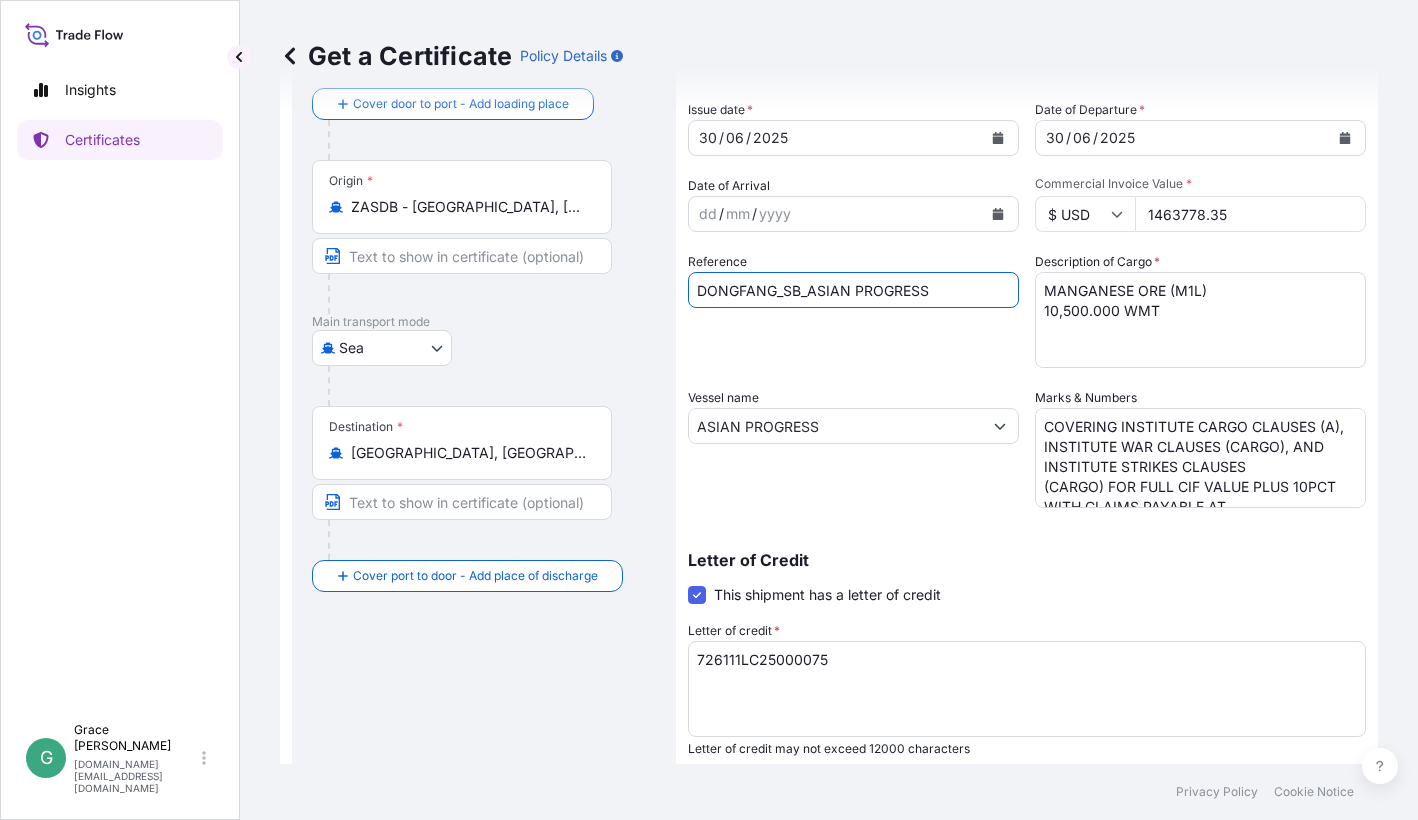 scroll, scrollTop: 380, scrollLeft: 0, axis: vertical 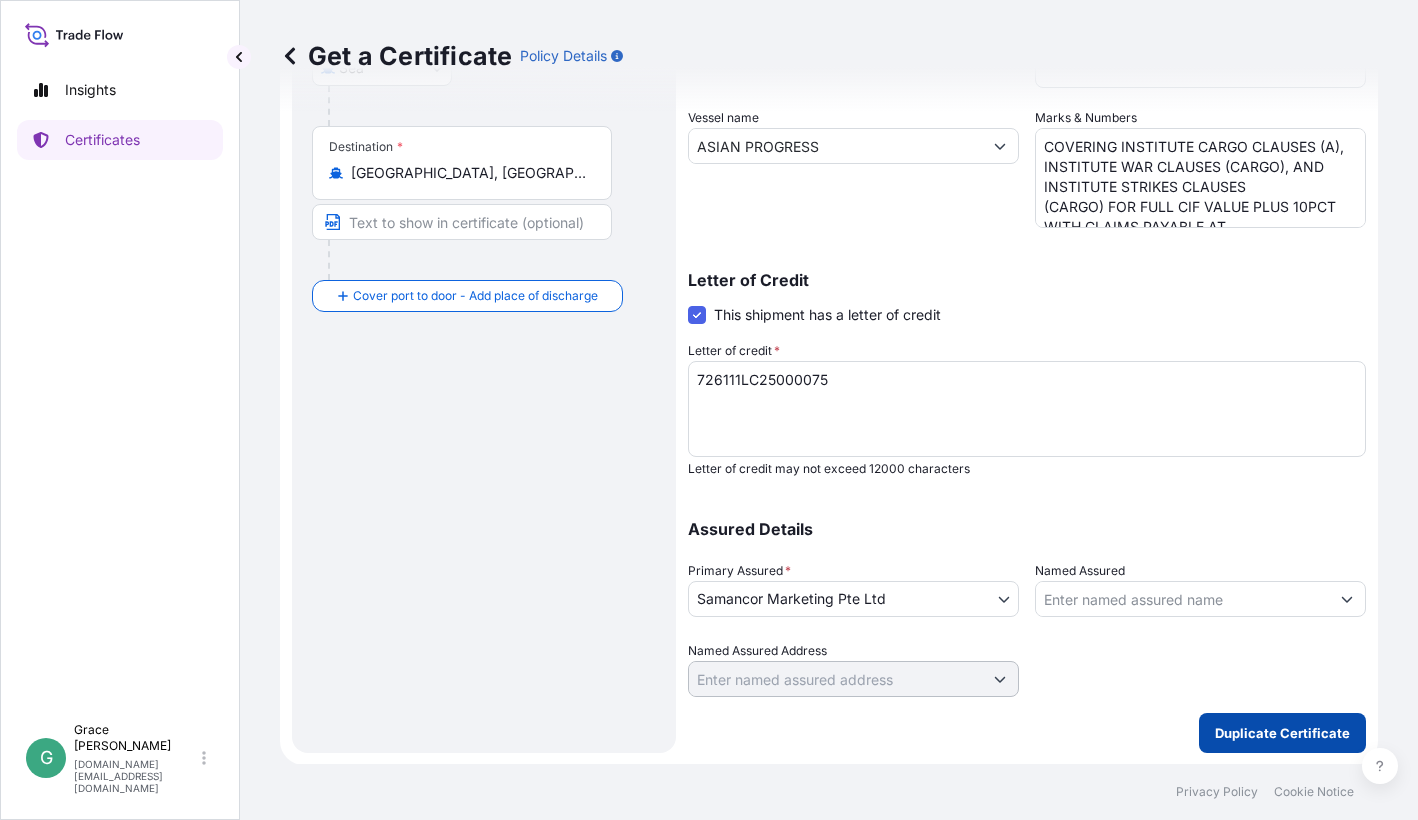 type on "DONGFANG_SB_ASIAN PROGRESS" 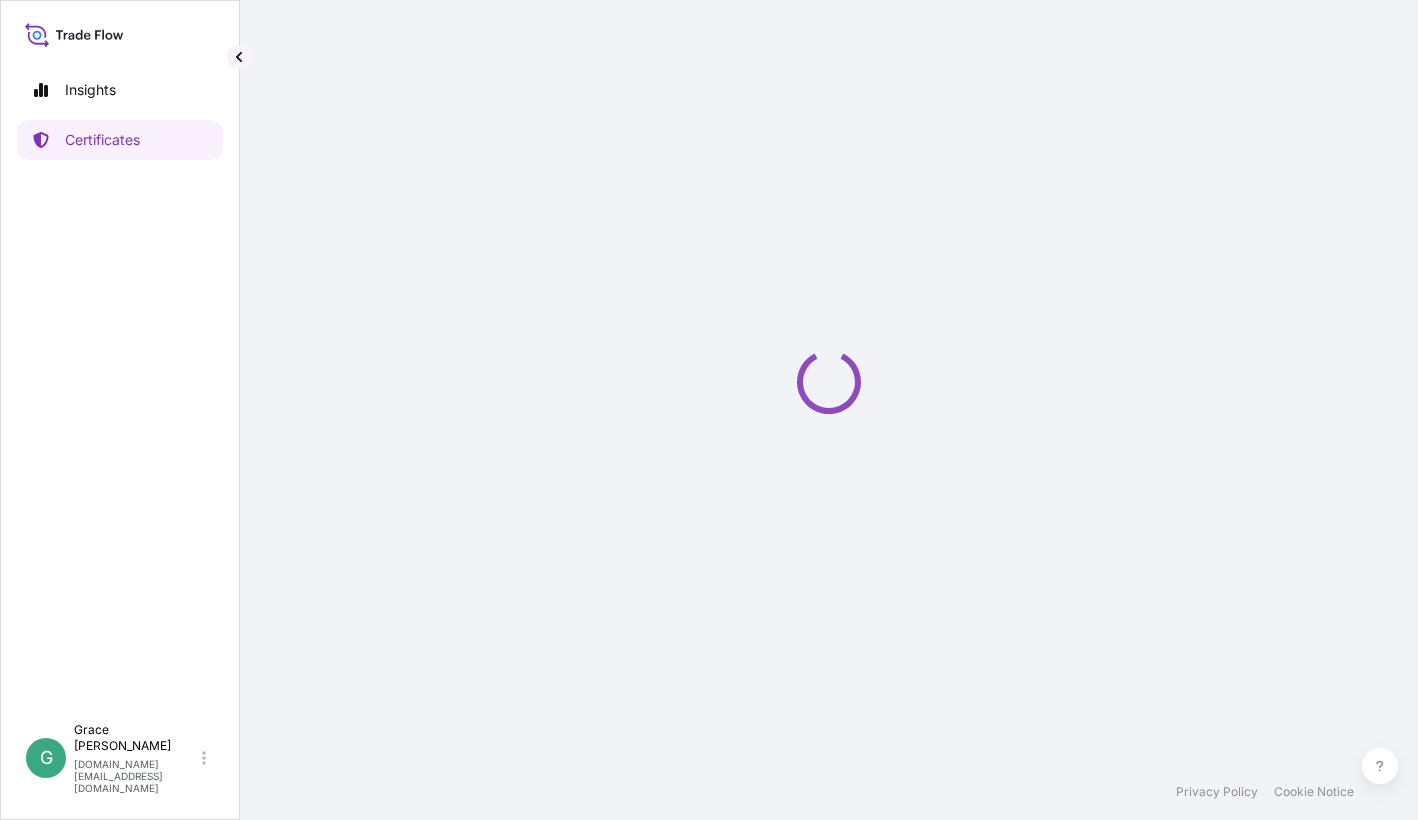 scroll, scrollTop: 0, scrollLeft: 0, axis: both 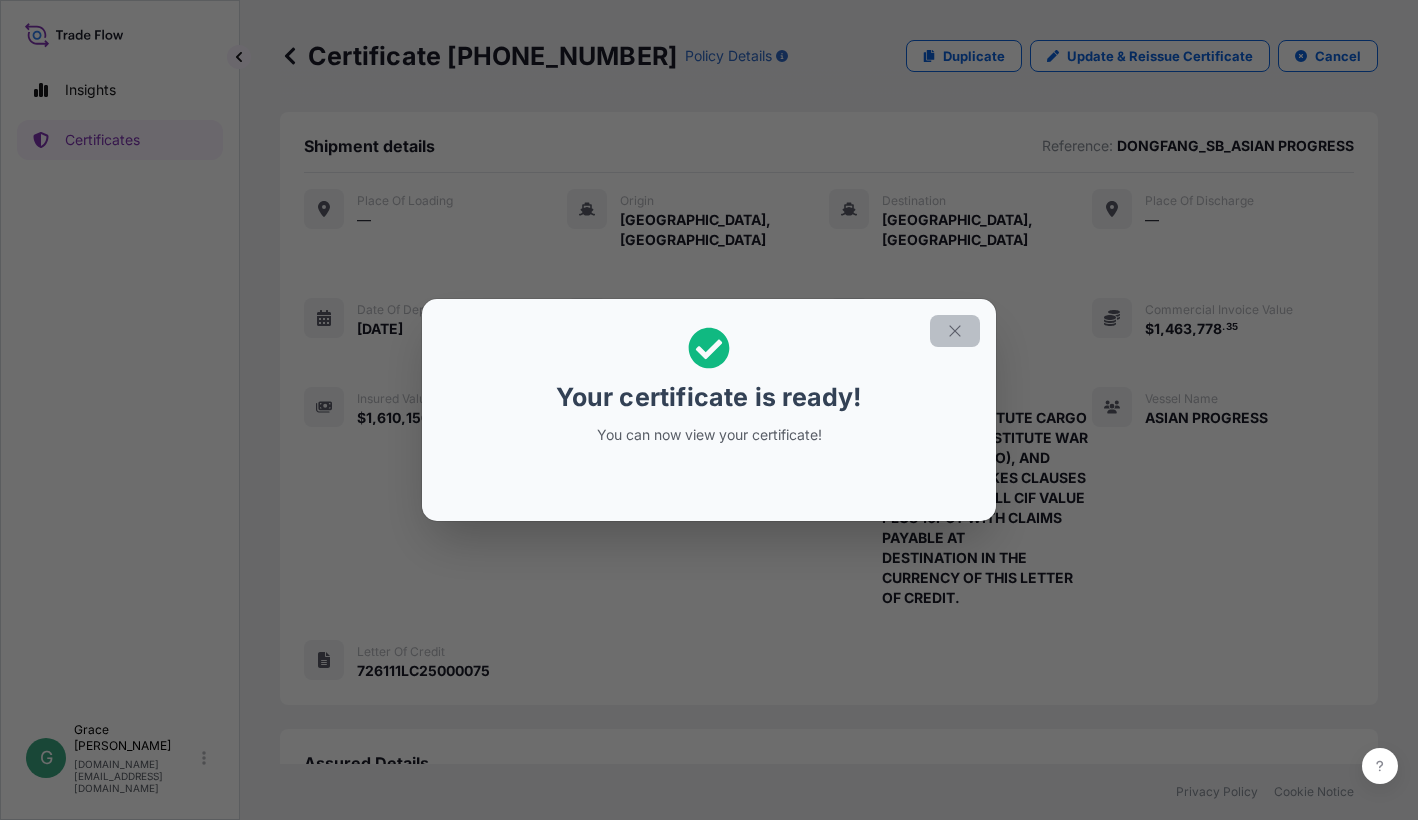 click 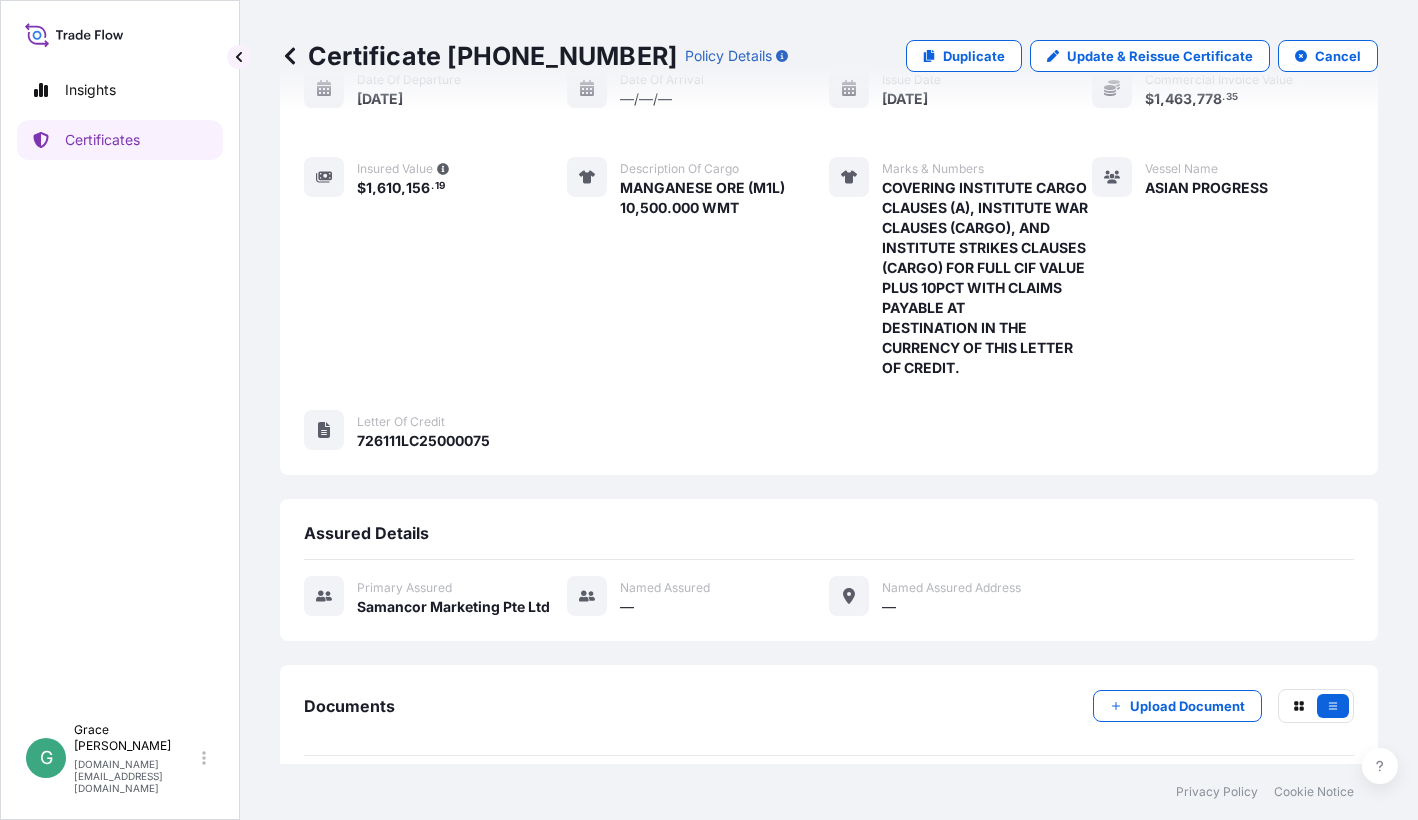 scroll, scrollTop: 334, scrollLeft: 0, axis: vertical 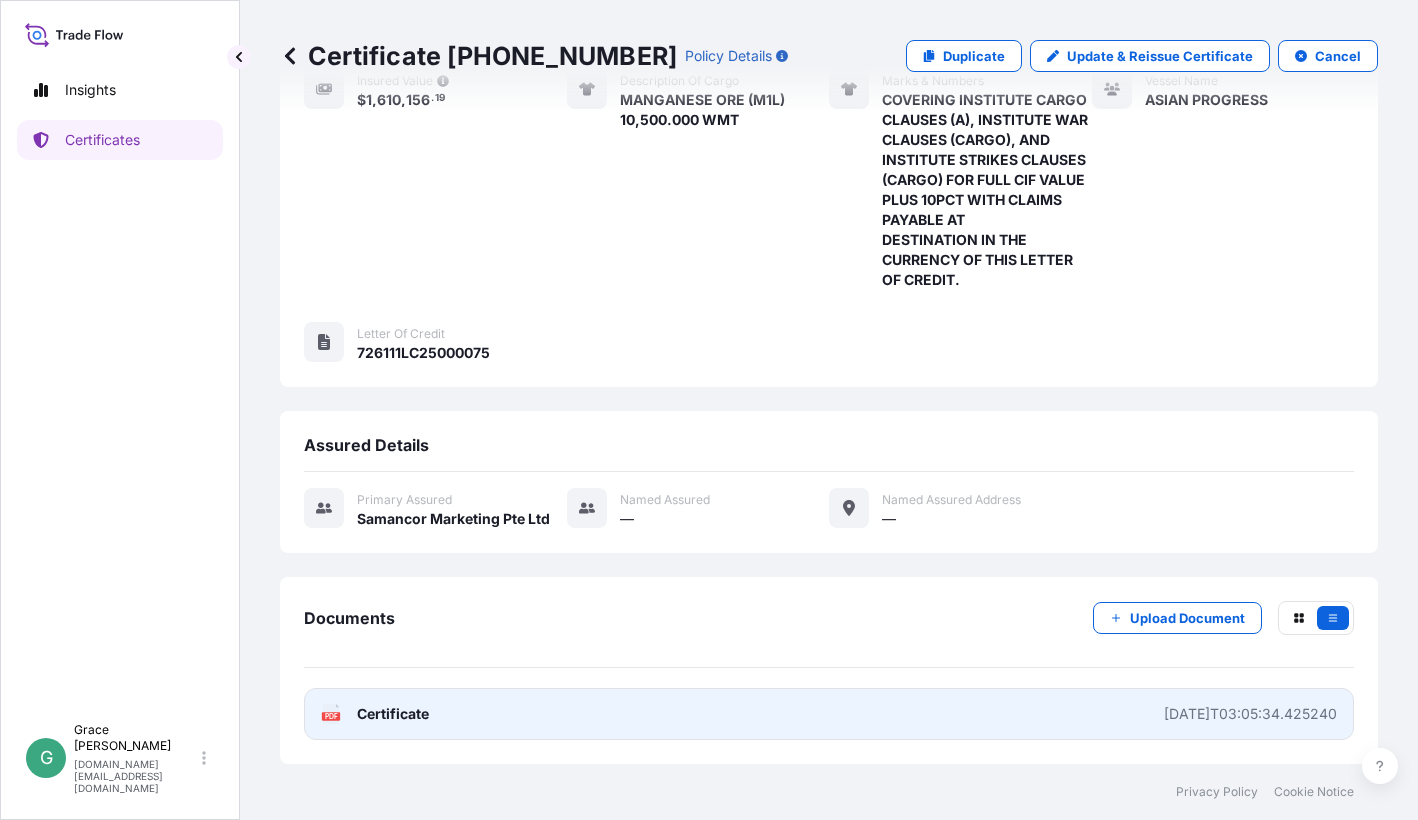 click on "Certificate" at bounding box center [393, 714] 